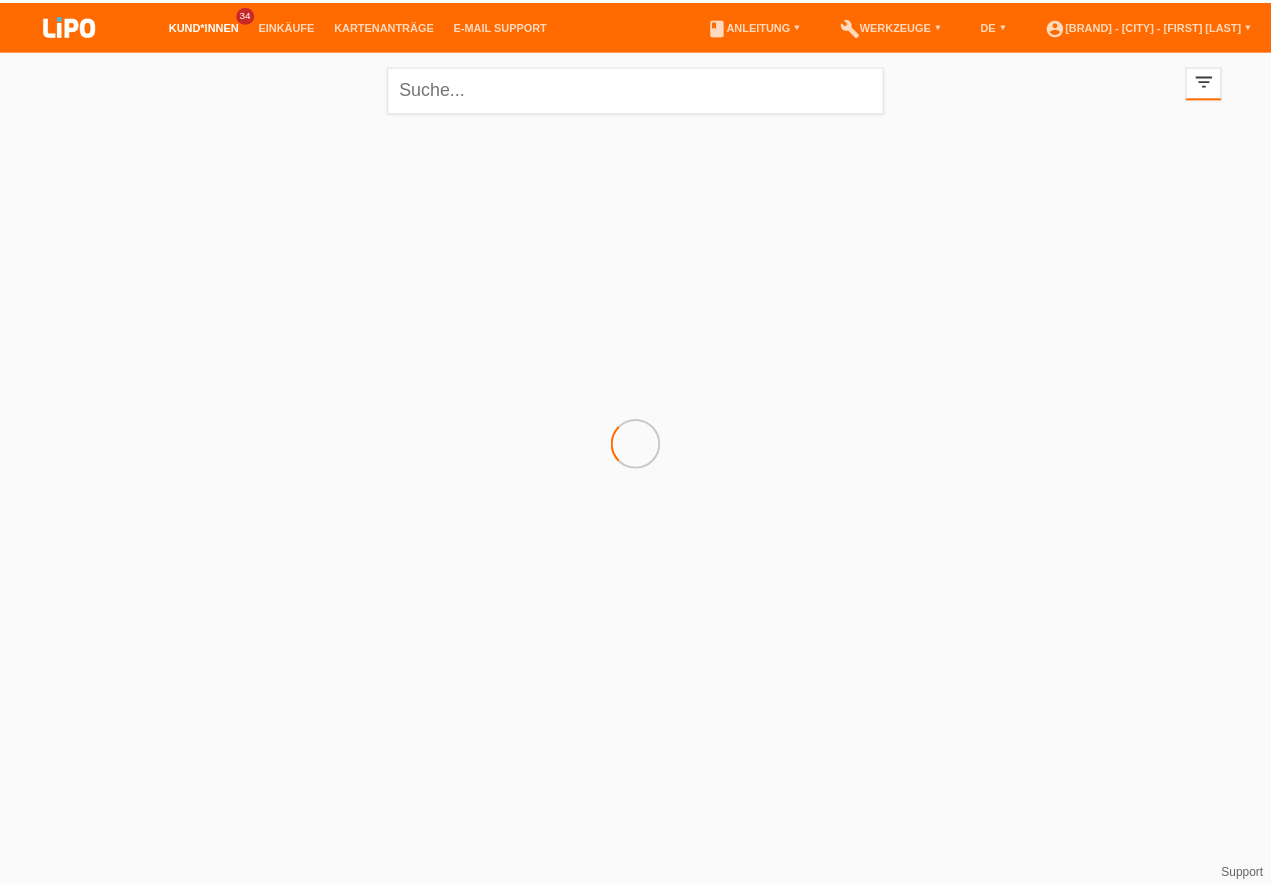 scroll, scrollTop: 0, scrollLeft: 0, axis: both 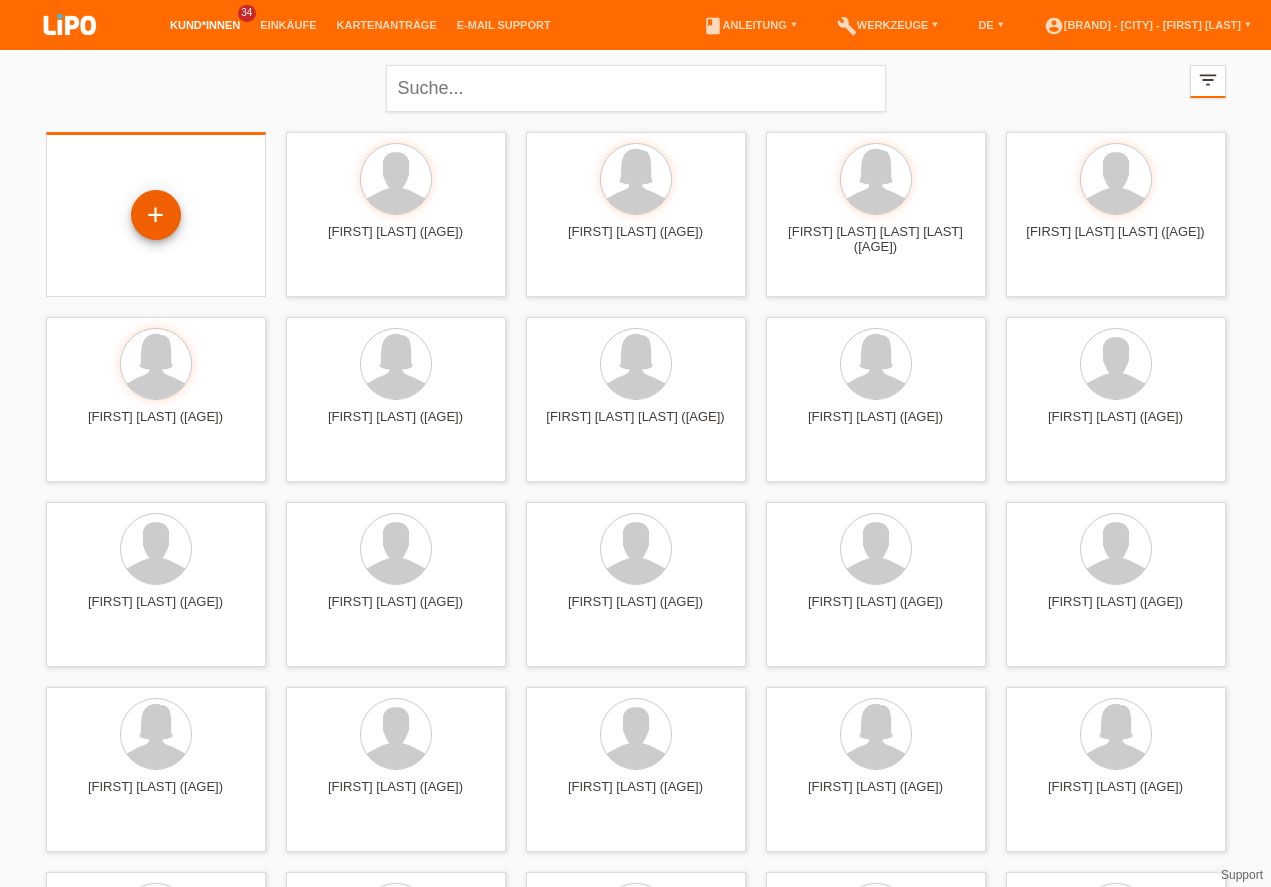 click on "+" at bounding box center [156, 215] 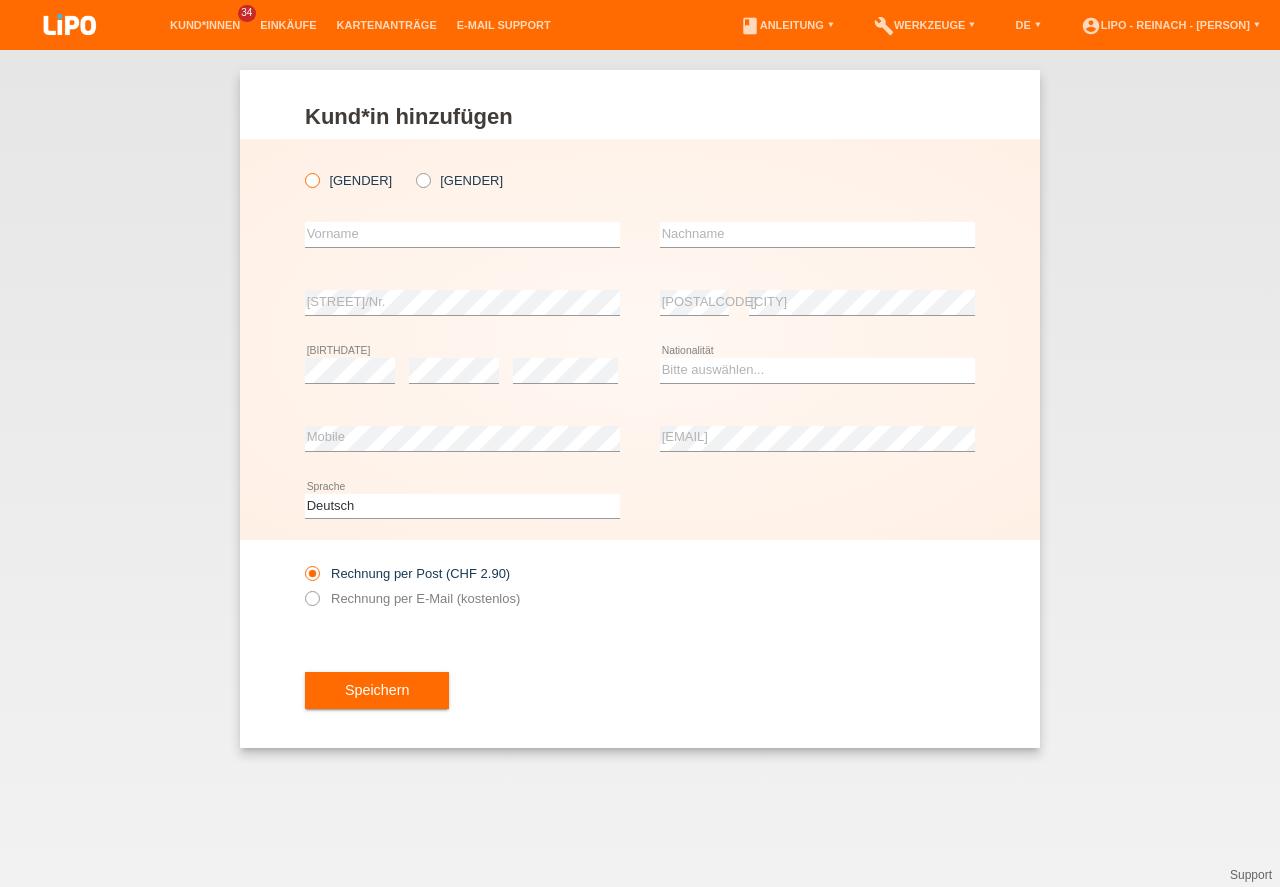 scroll, scrollTop: 0, scrollLeft: 0, axis: both 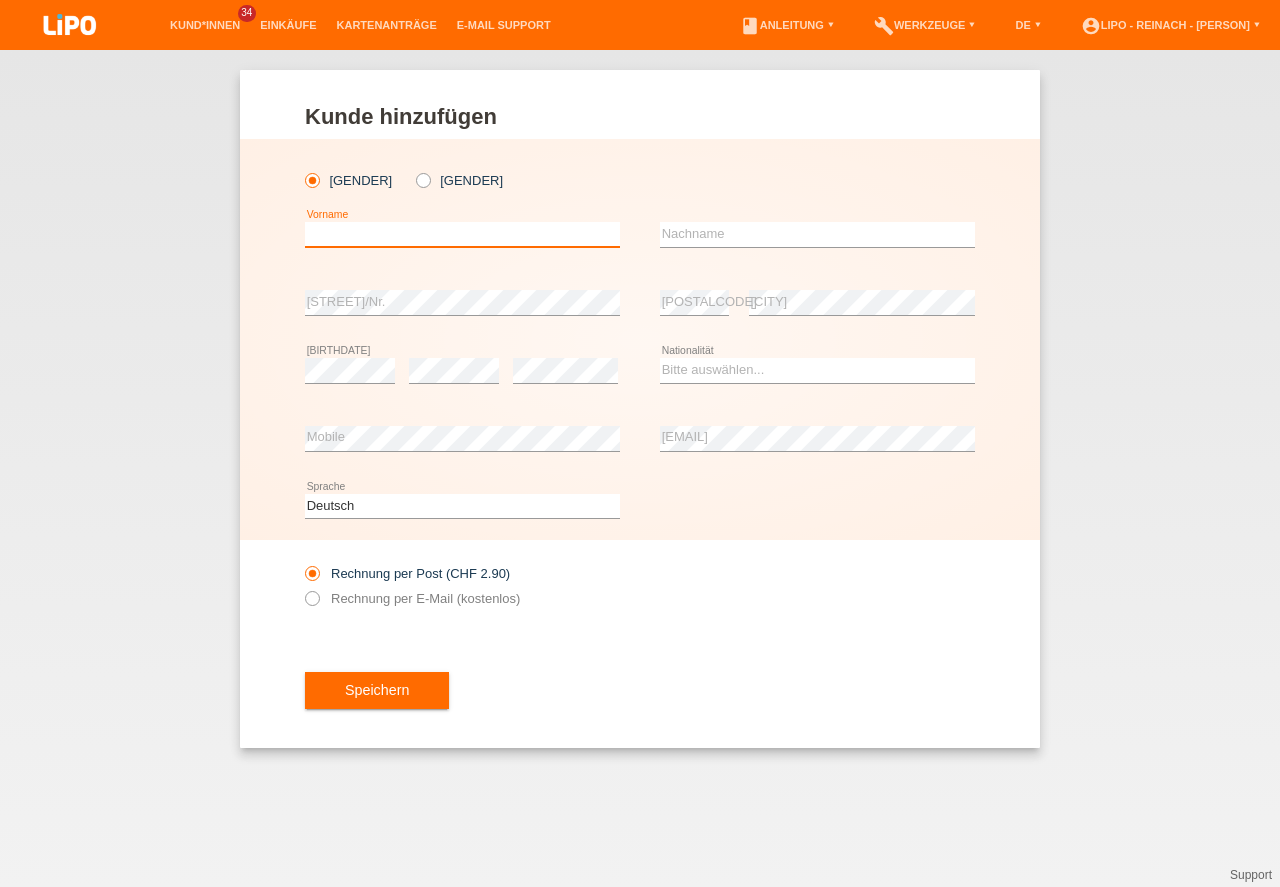 click at bounding box center (462, 234) 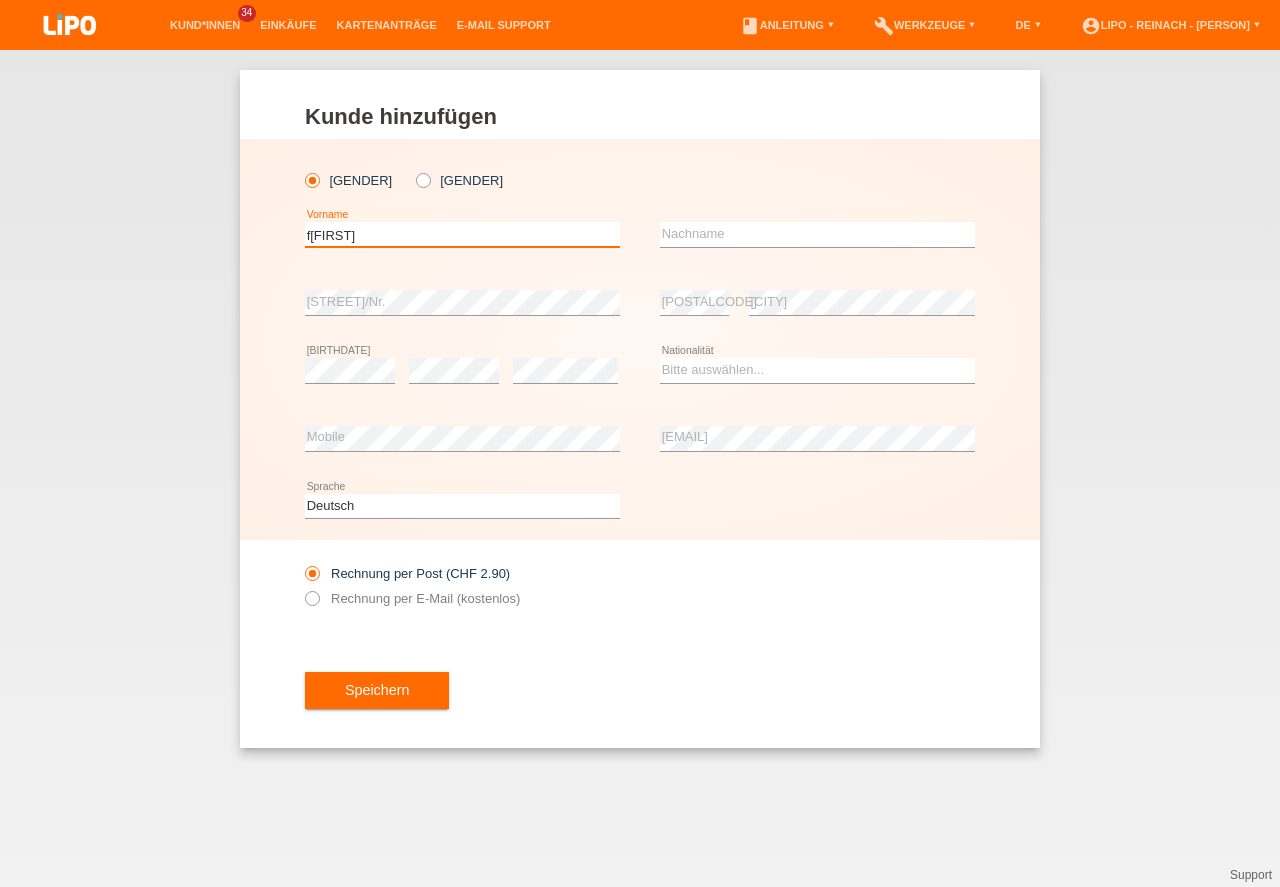 type on "f" 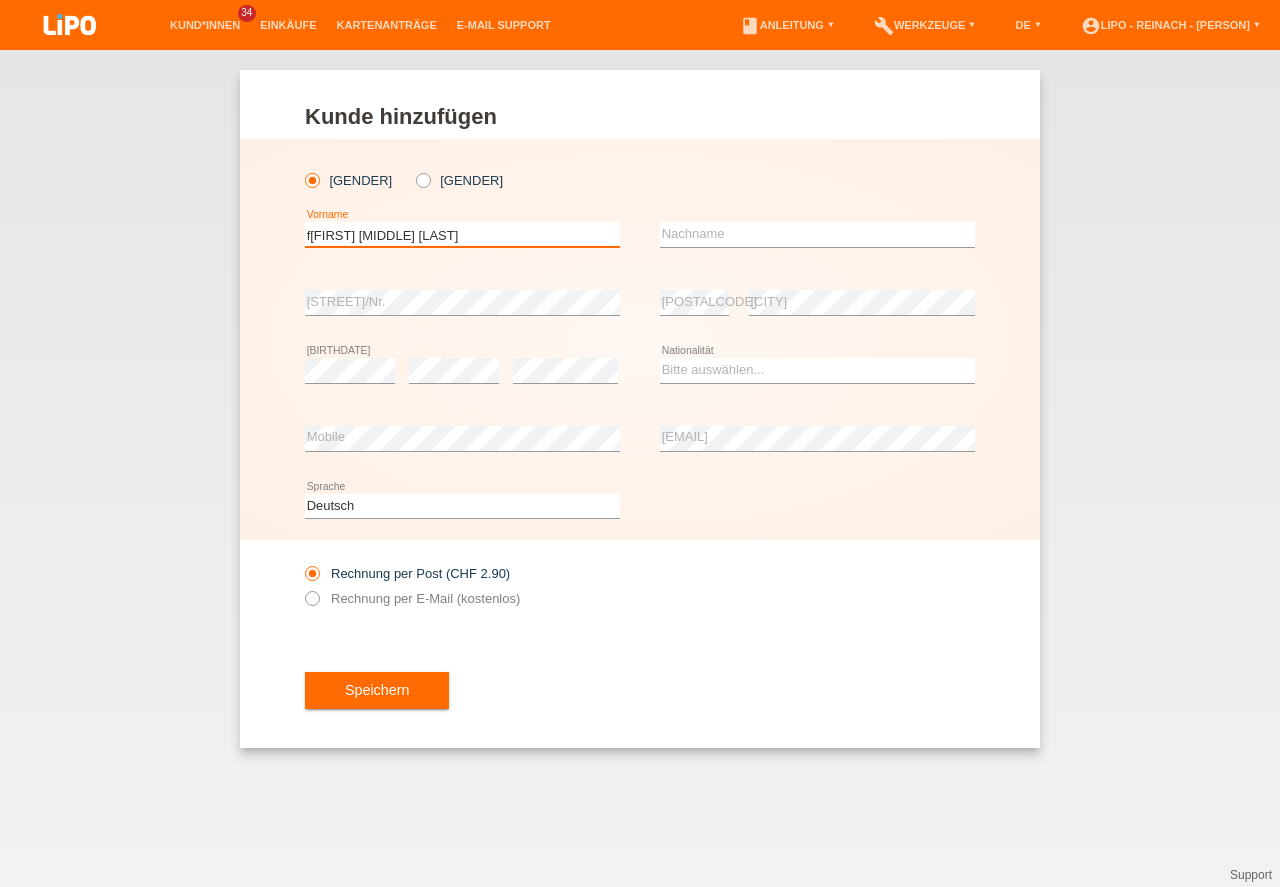 type on "fABIANO mARCO" 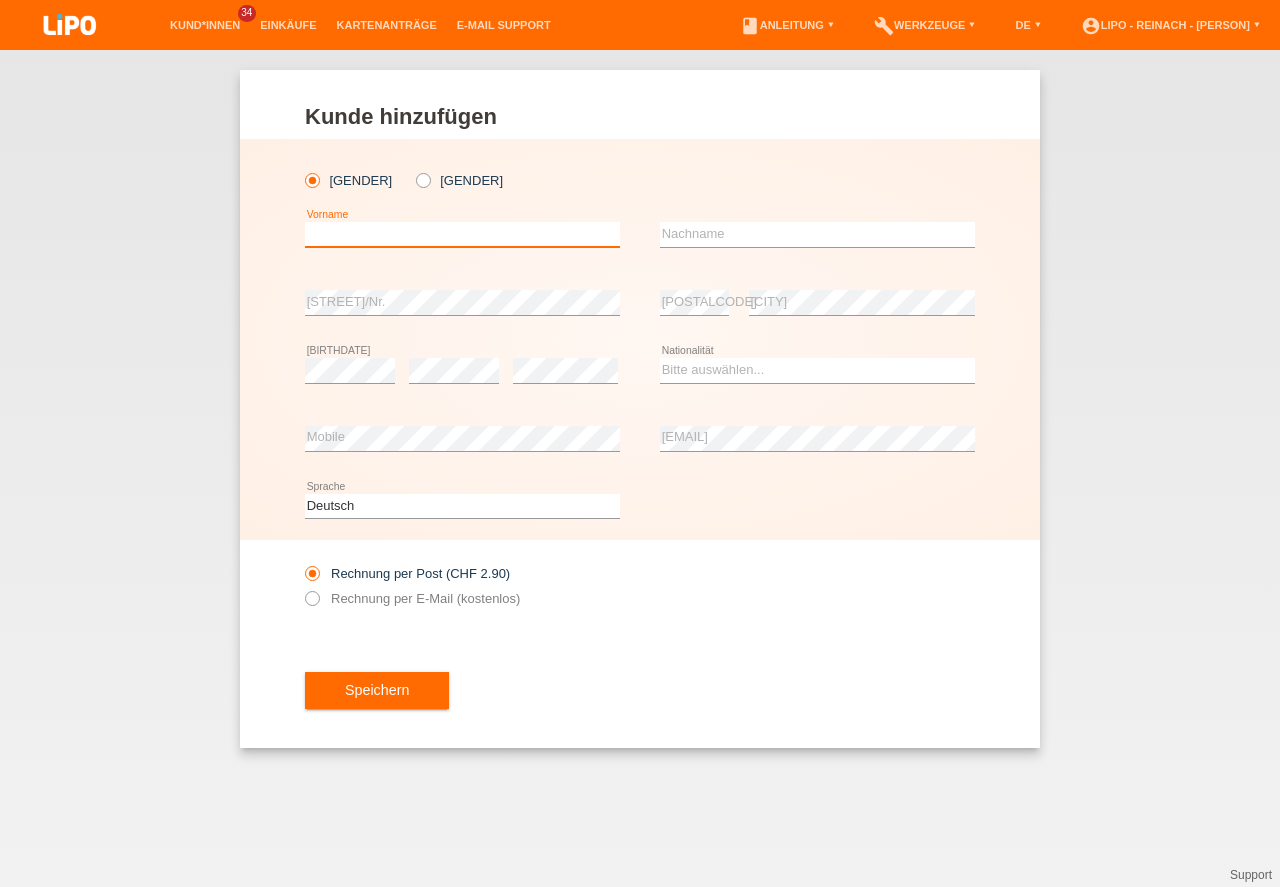 type on "f" 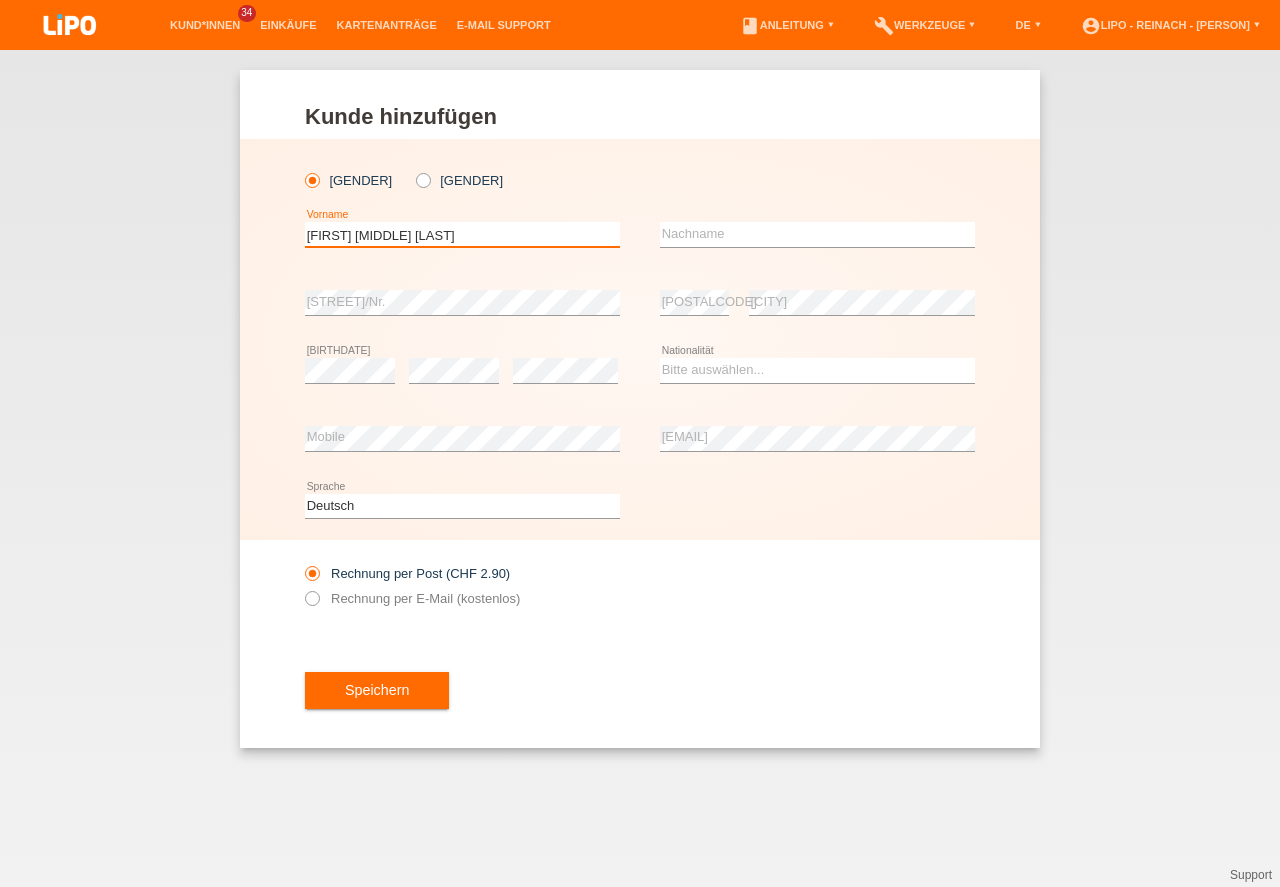 type on "[FIRST] [LAST]" 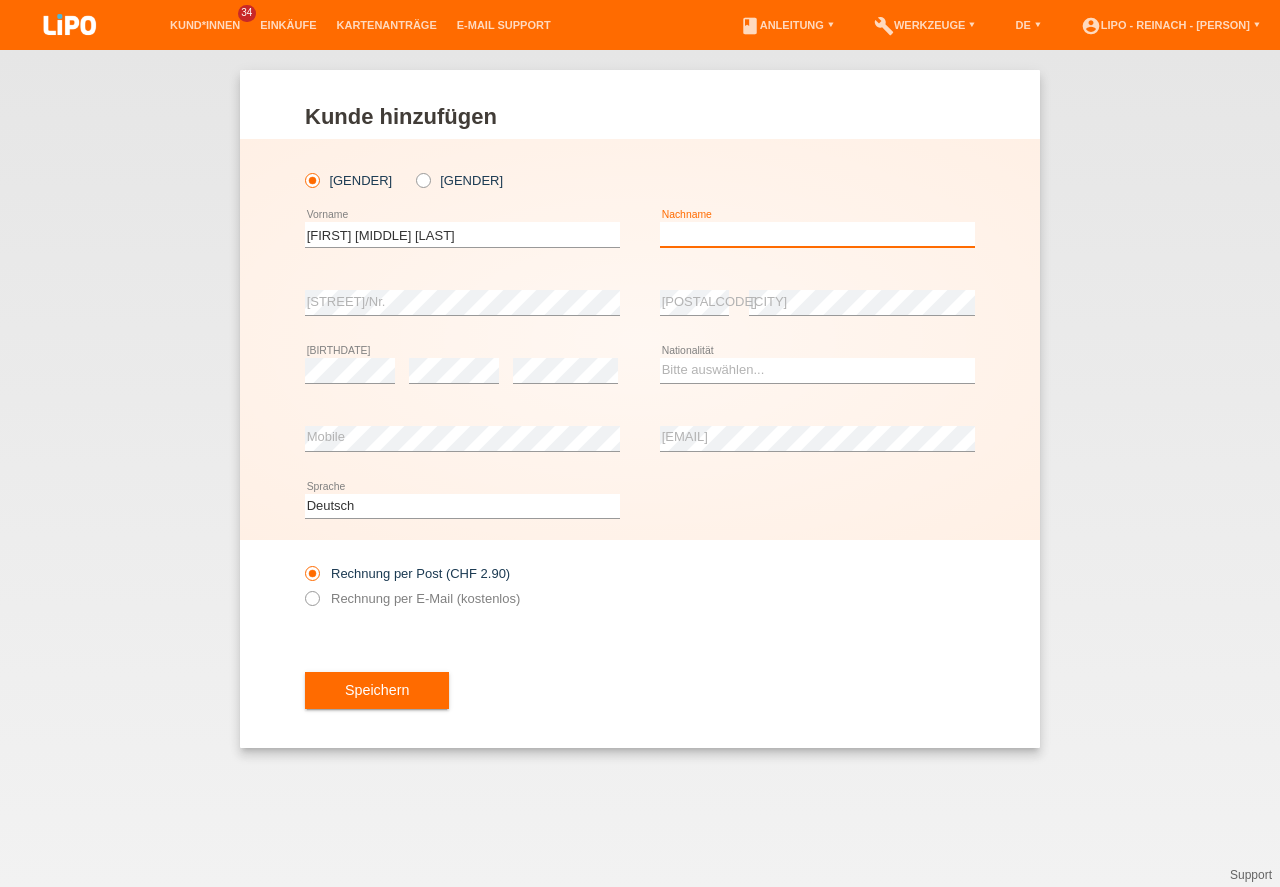 click at bounding box center [817, 234] 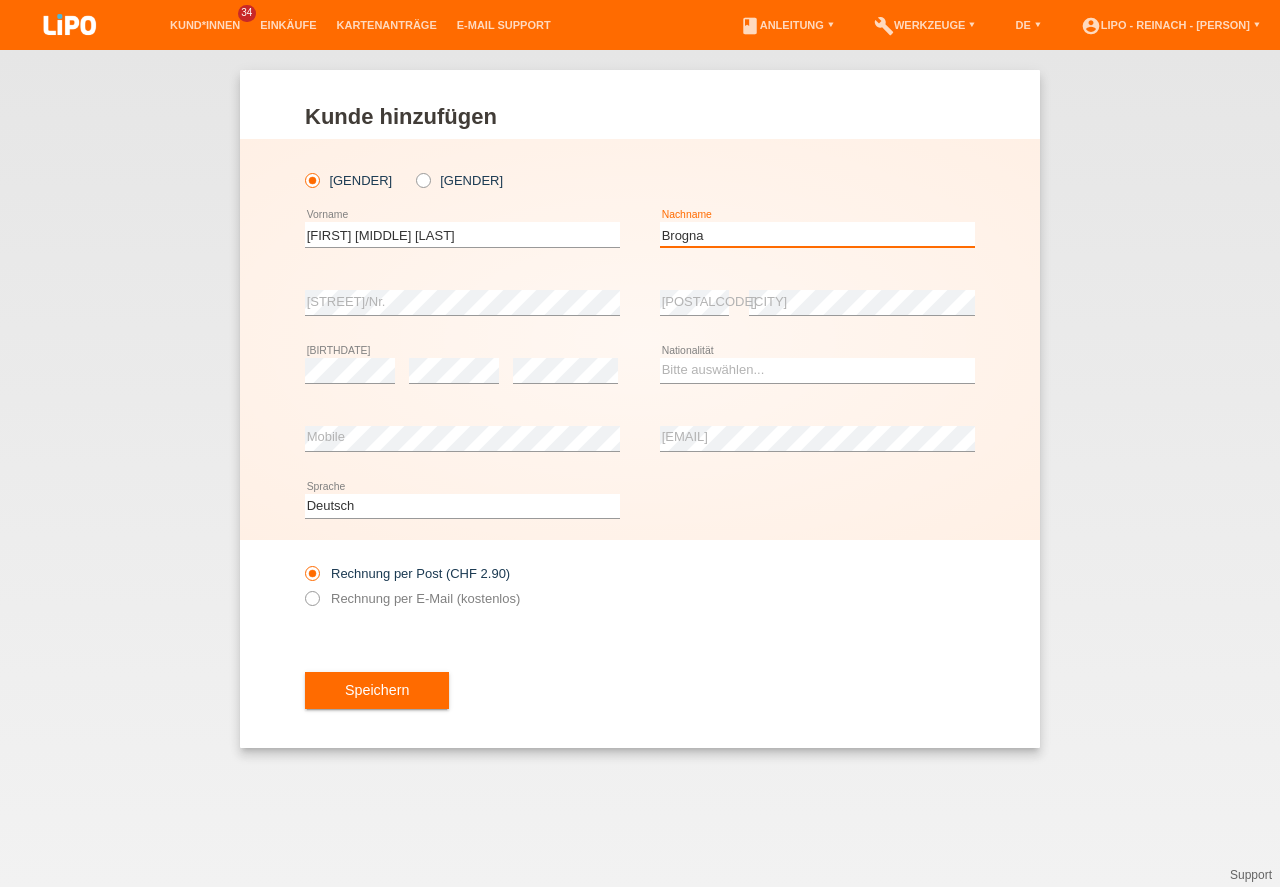 type on "[LAST]" 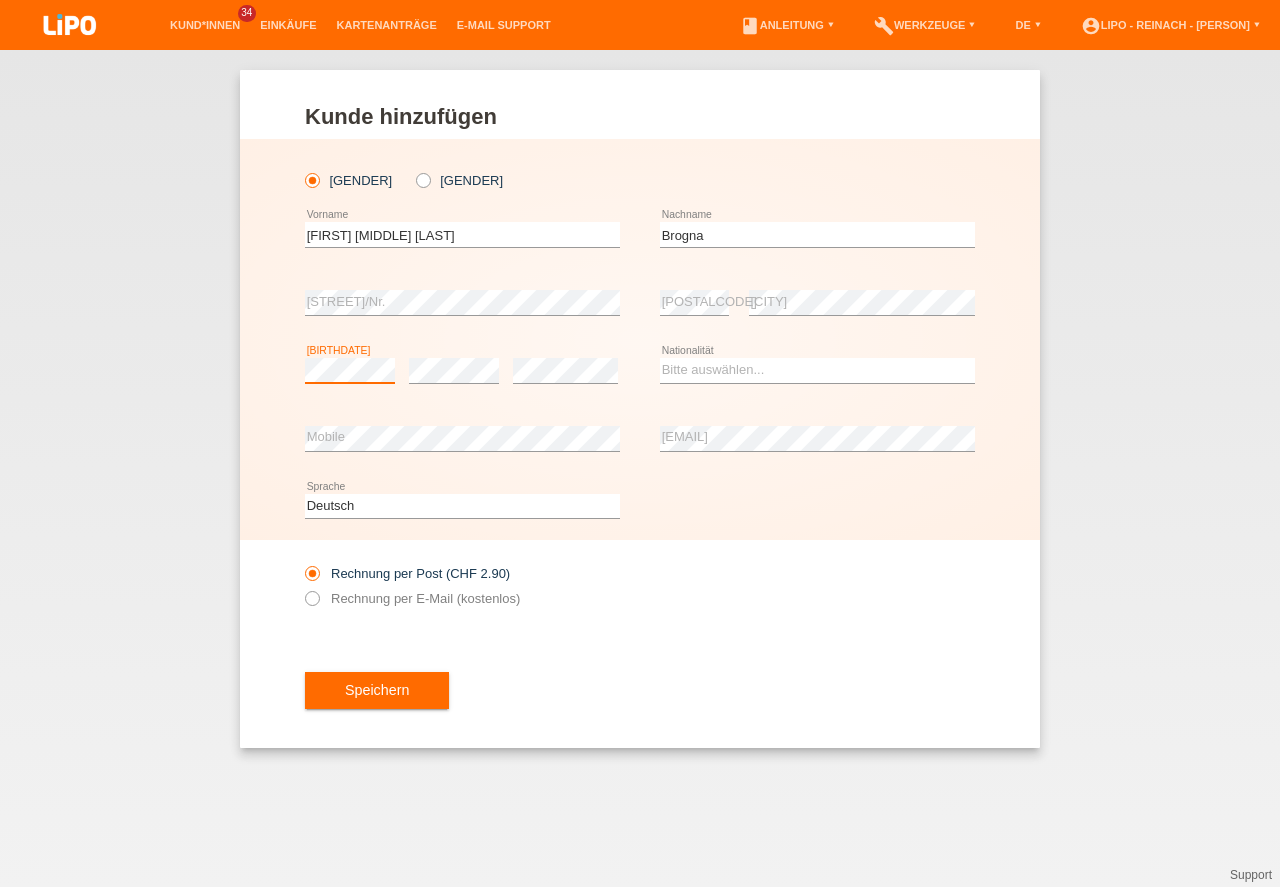 scroll, scrollTop: 0, scrollLeft: 0, axis: both 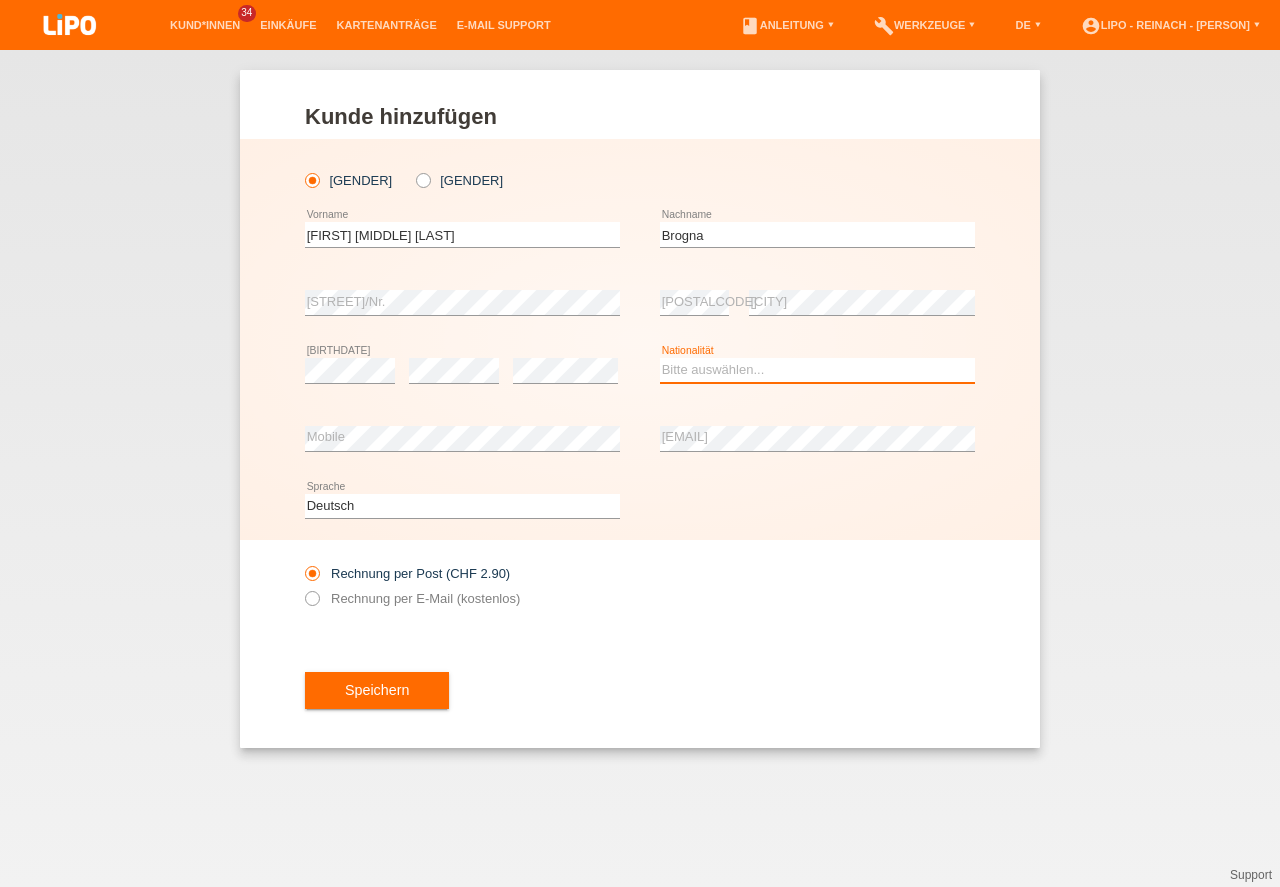 click on "Bitte auswählen...
Schweiz
Deutschland
Liechtenstein
Österreich
------------
Afghanistan
Ägypten
Åland
Albanien
Algerien" at bounding box center (817, 370) 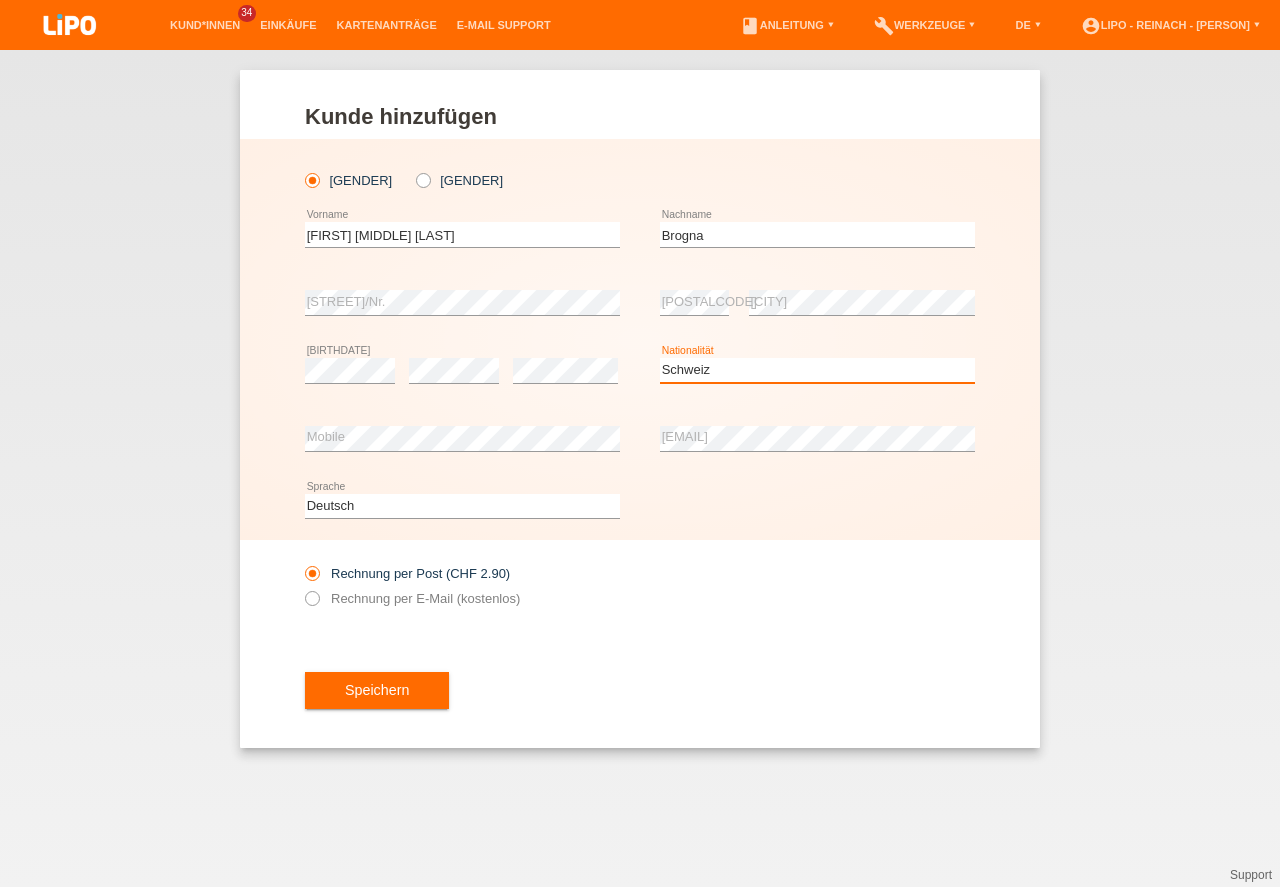 click on "Schweiz" at bounding box center (0, 0) 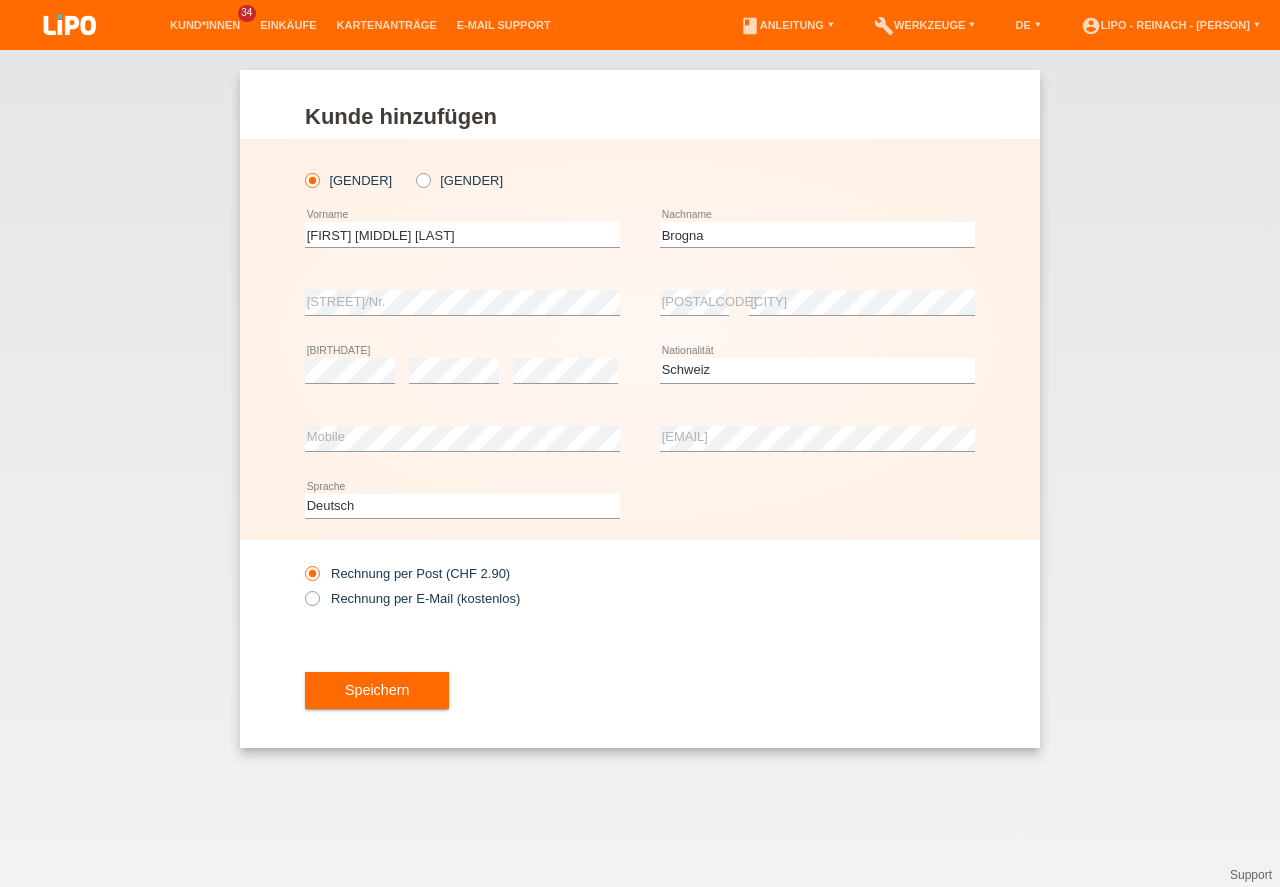 click on "Rechnung per Post                                                                                                                                                (CHF 2.90)
Rechnung per E-Mail                                                                                            (kostenlos)" at bounding box center [640, 586] 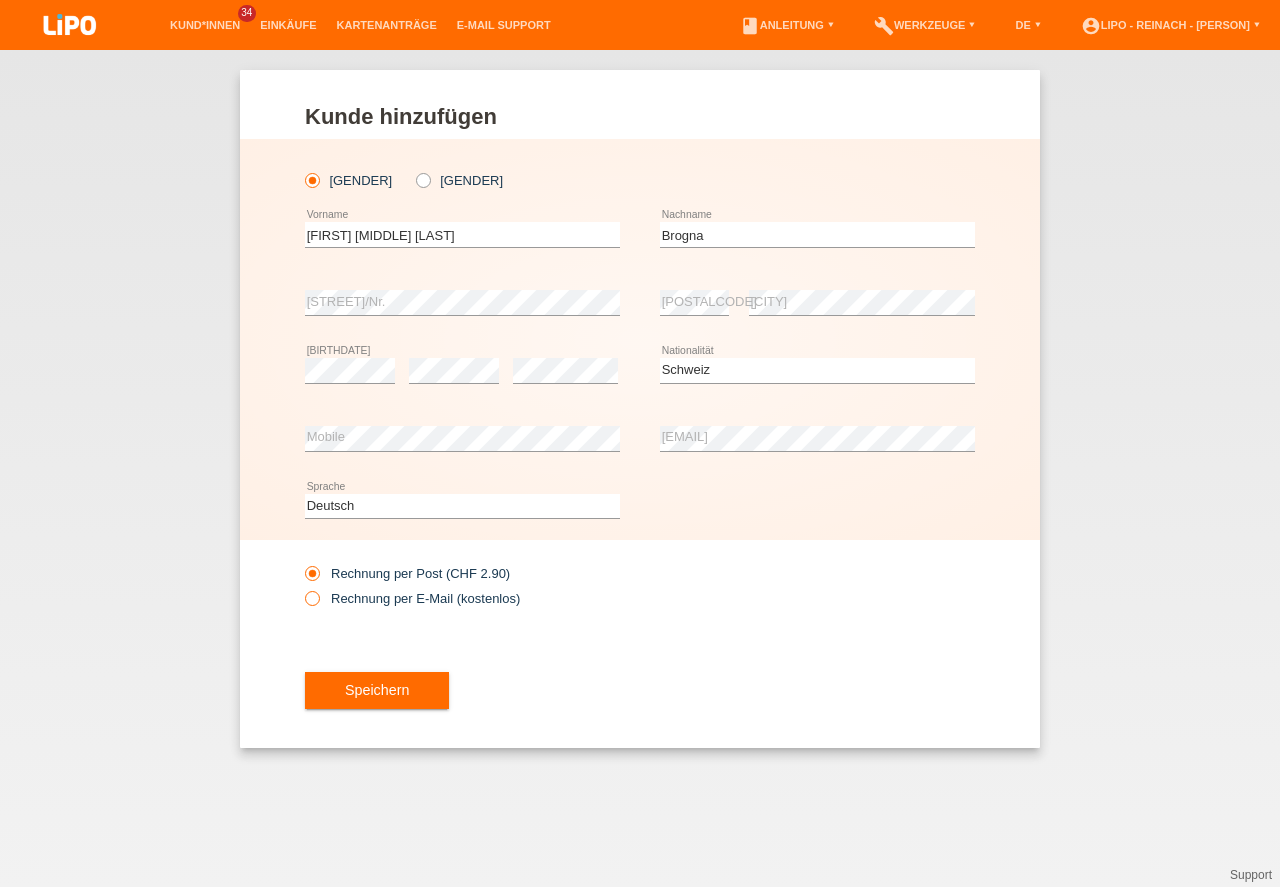 click at bounding box center (302, 588) 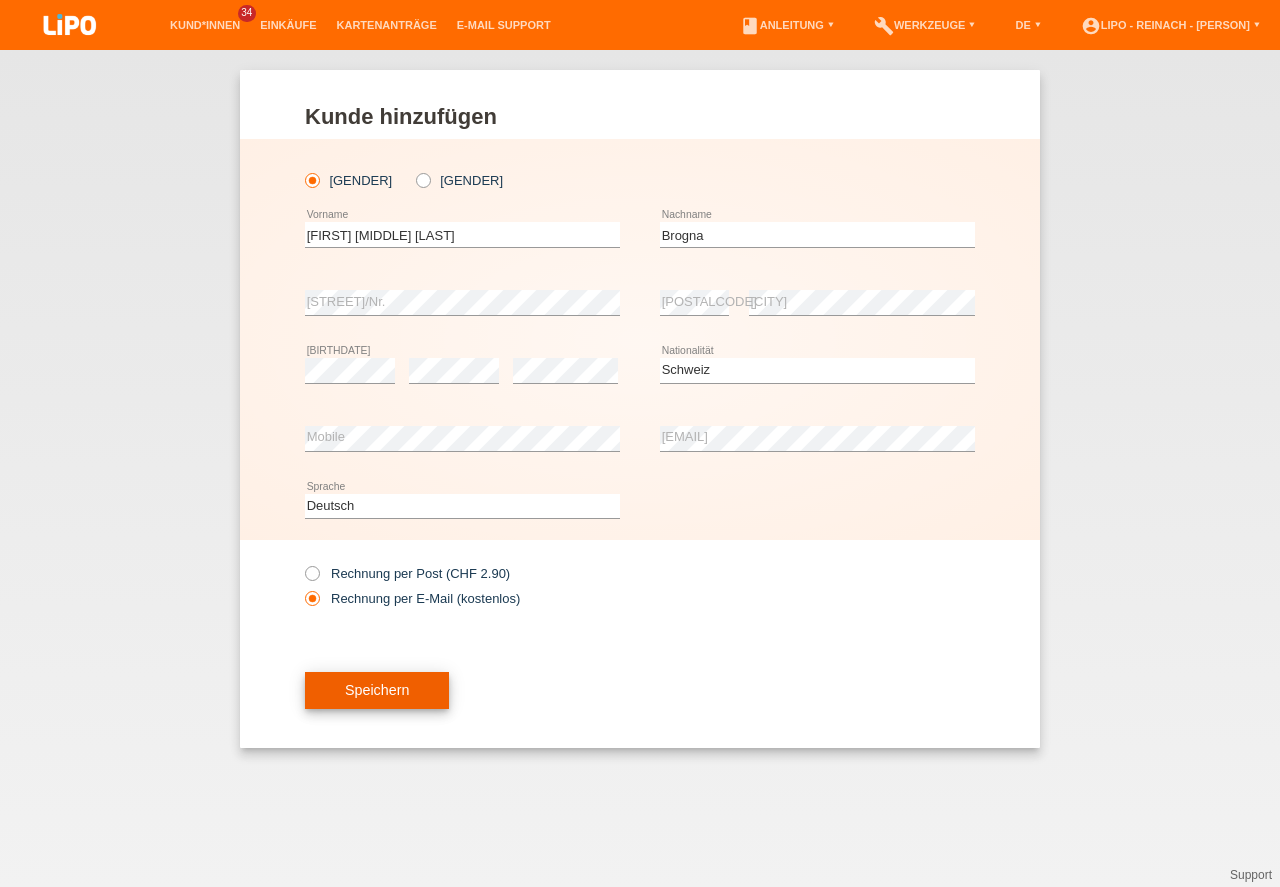 click on "Speichern" at bounding box center (377, 691) 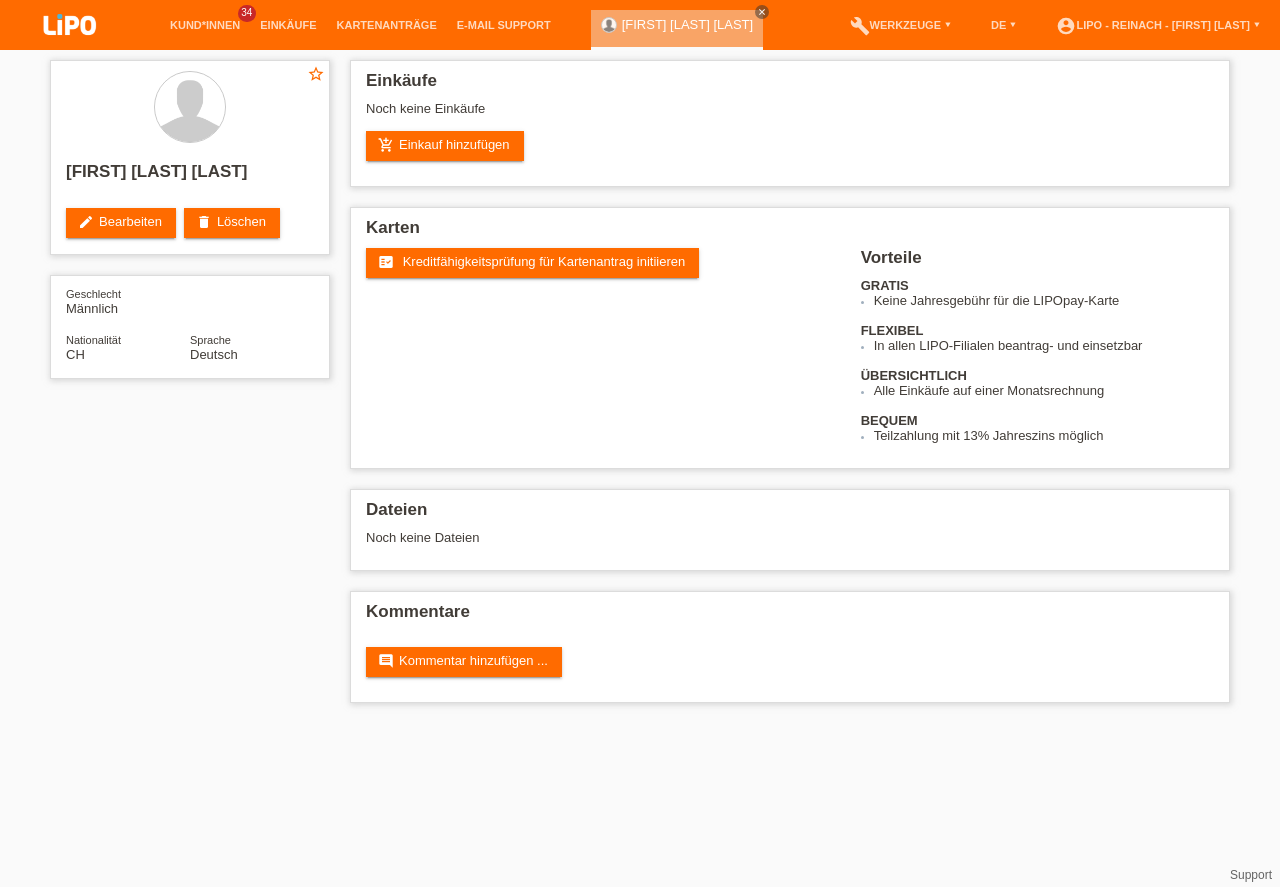 scroll, scrollTop: 0, scrollLeft: 0, axis: both 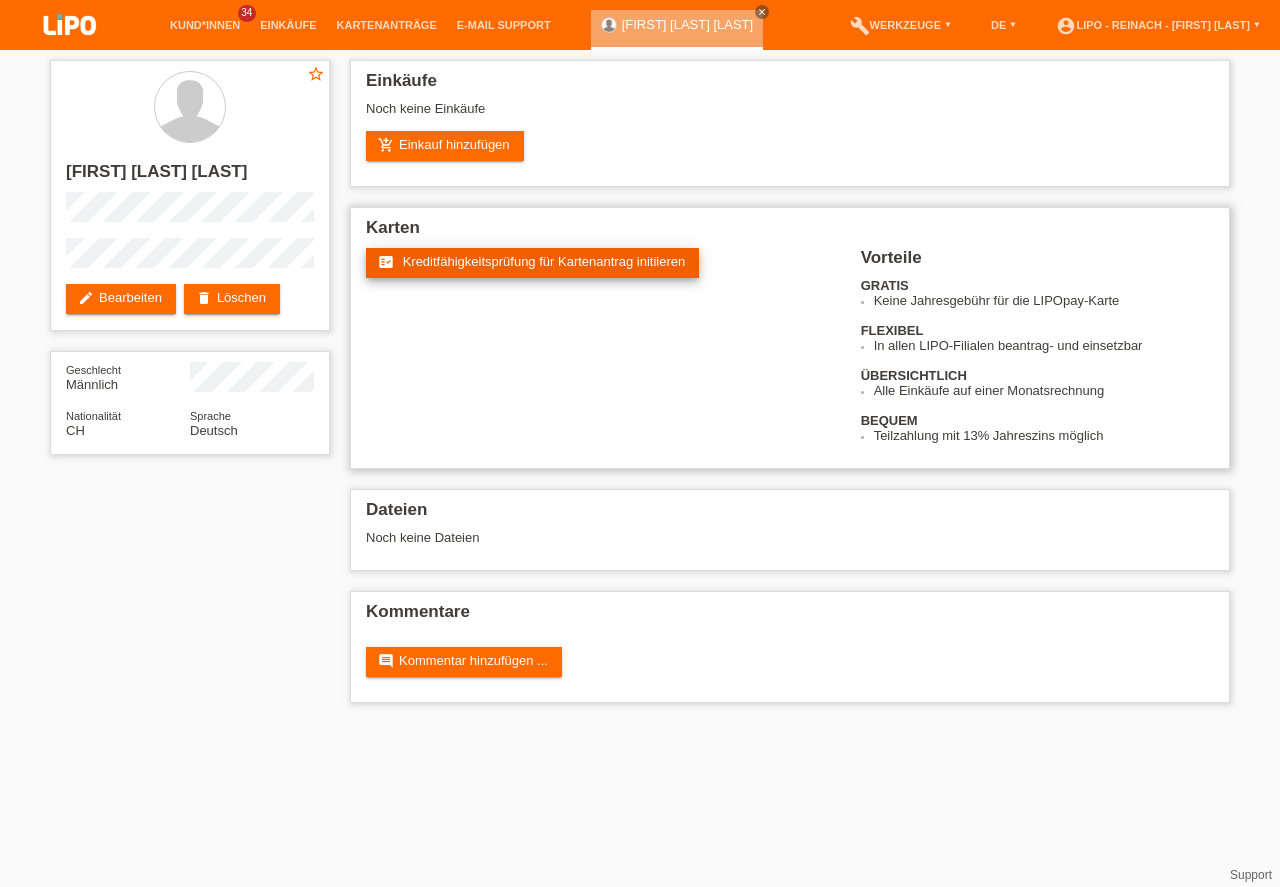 click on "fact_check
Kreditfähigkeitsprüfung für Kartenantrag initiieren" at bounding box center [532, 263] 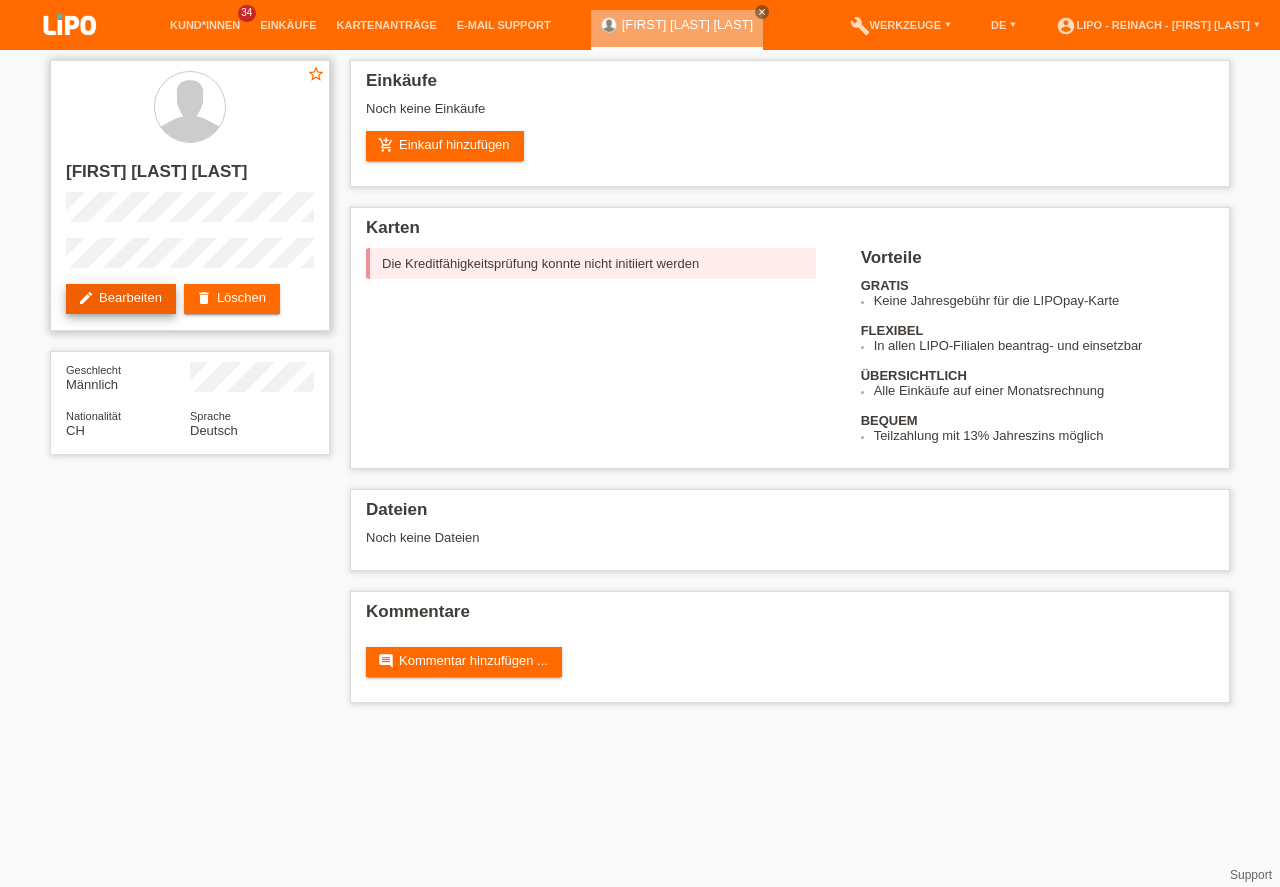 click on "edit  Bearbeiten" at bounding box center [121, 299] 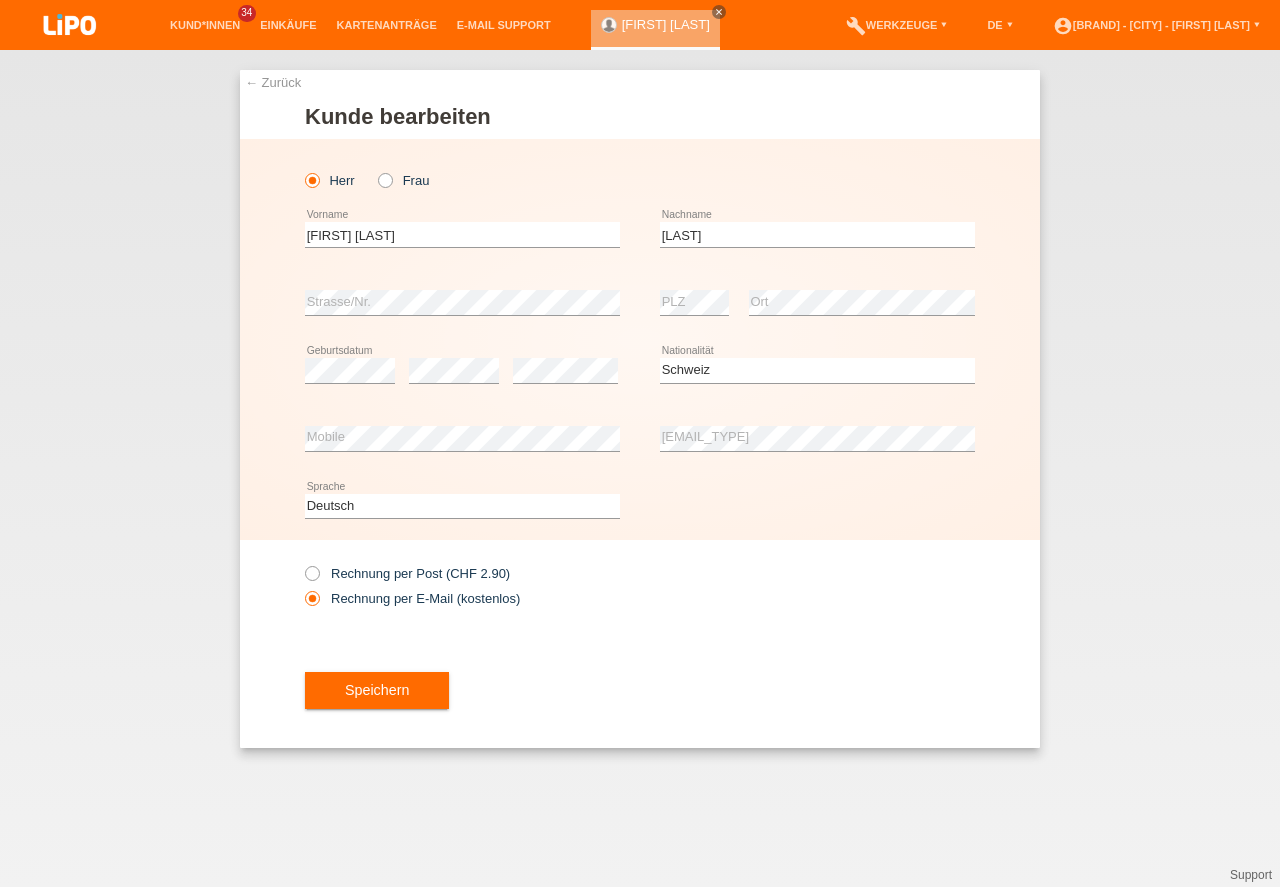 select on "CH" 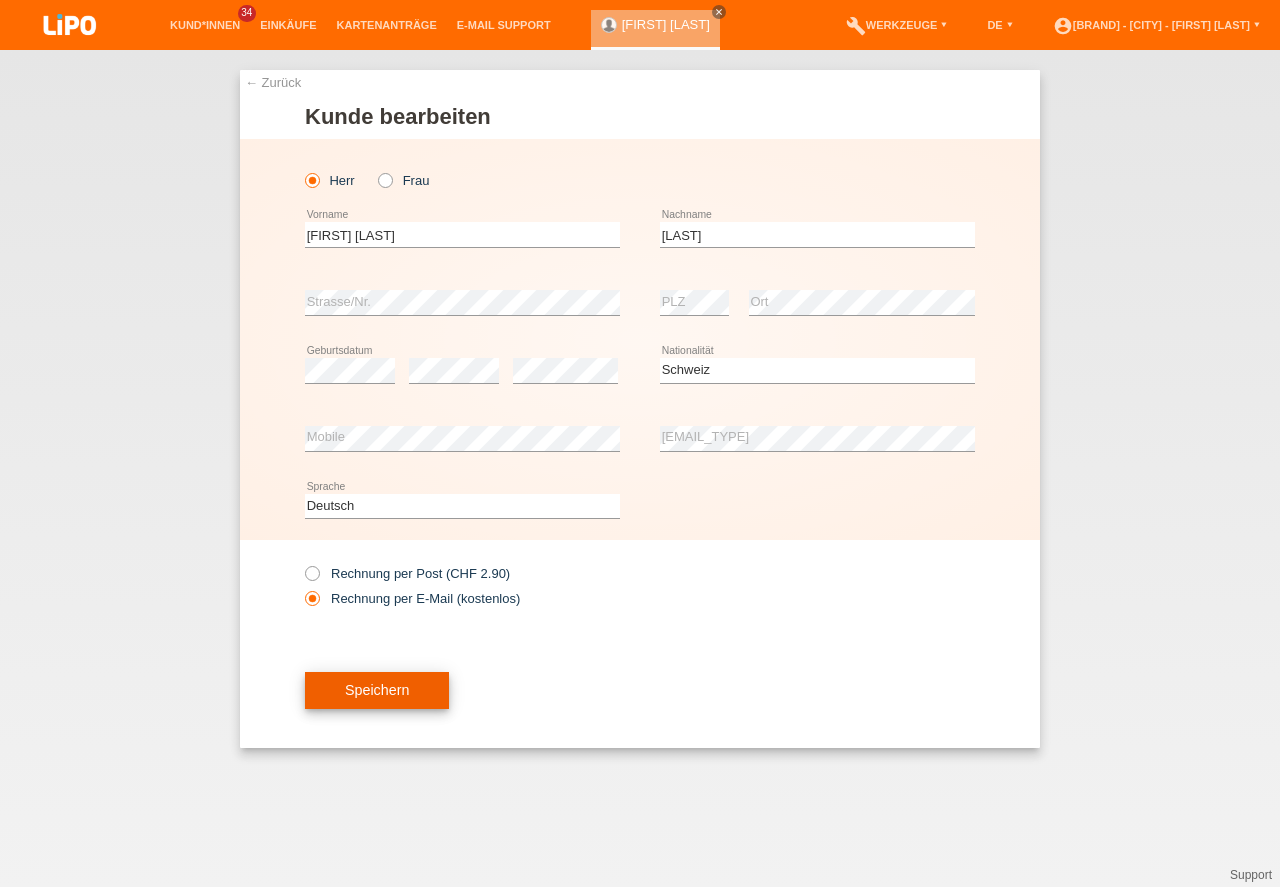 click on "Speichern" at bounding box center (377, 691) 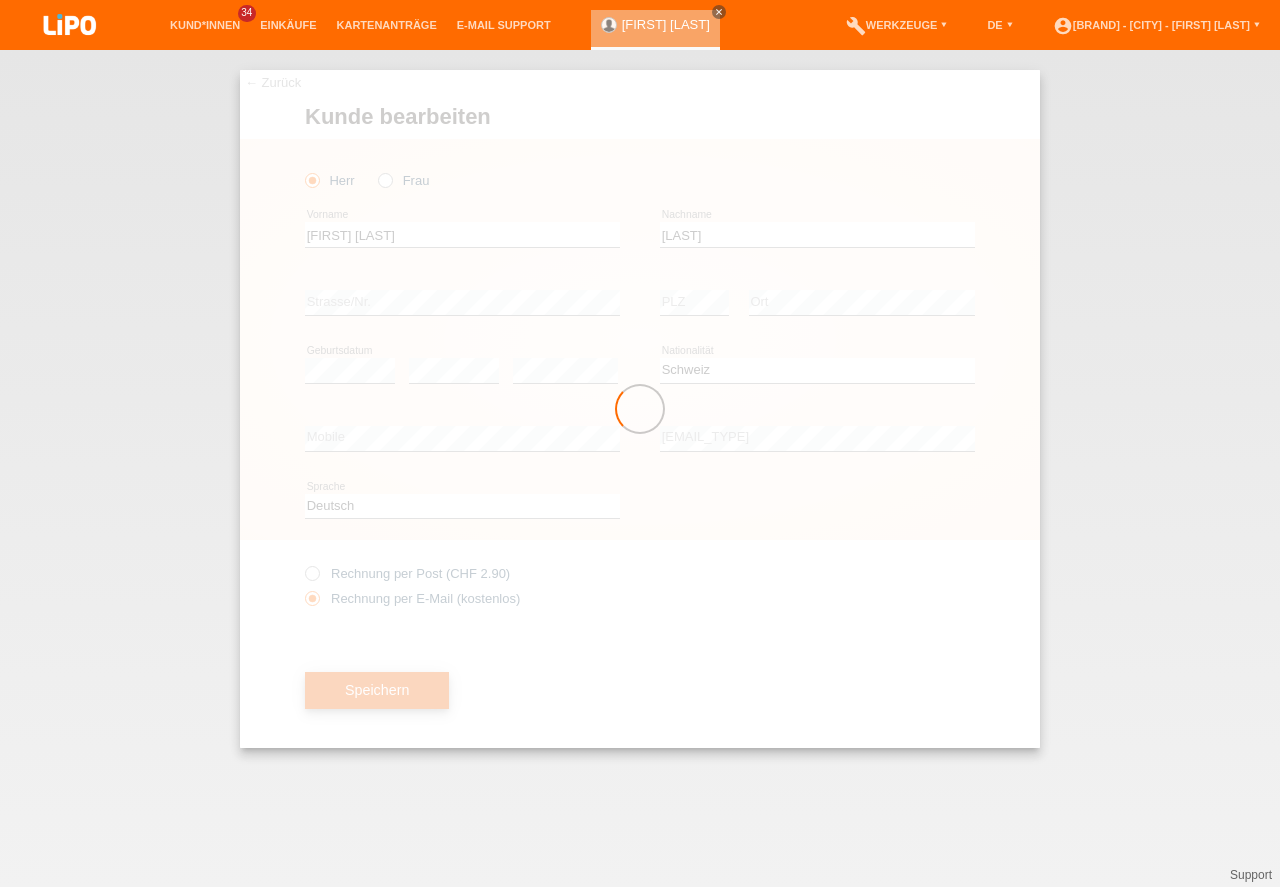 scroll, scrollTop: 0, scrollLeft: 0, axis: both 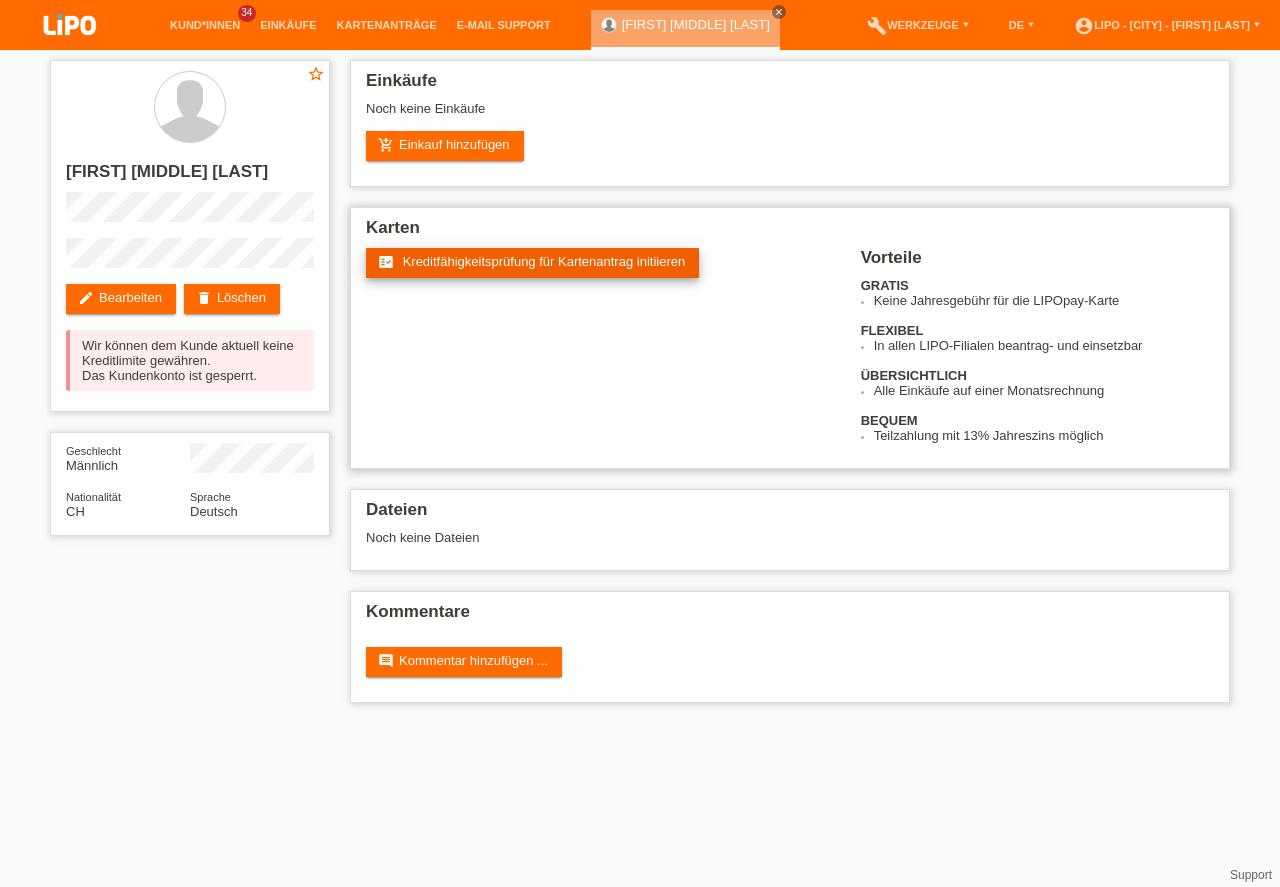 click on "Kreditfähigkeitsprüfung für Kartenantrag initiieren" at bounding box center [544, 261] 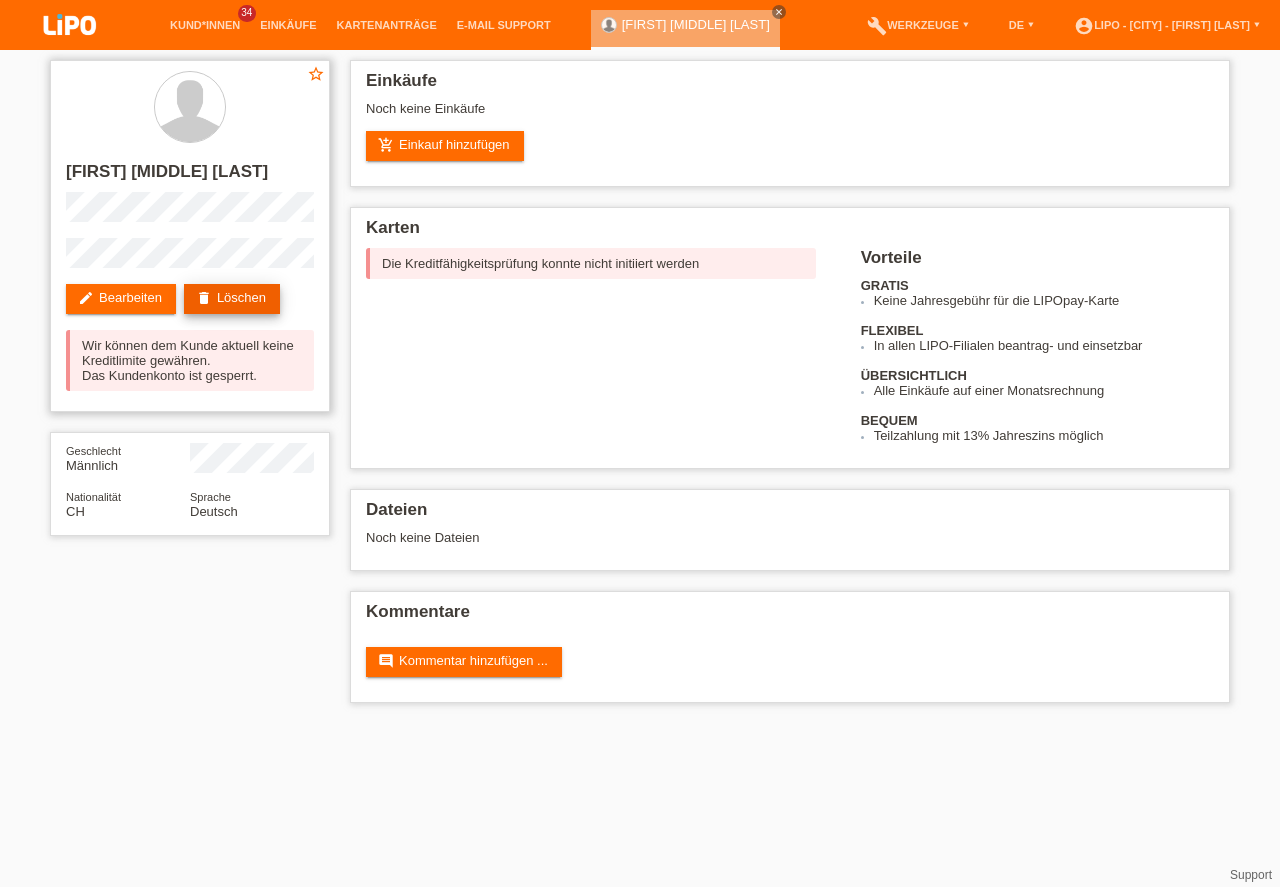 click on "delete  Löschen" at bounding box center (232, 299) 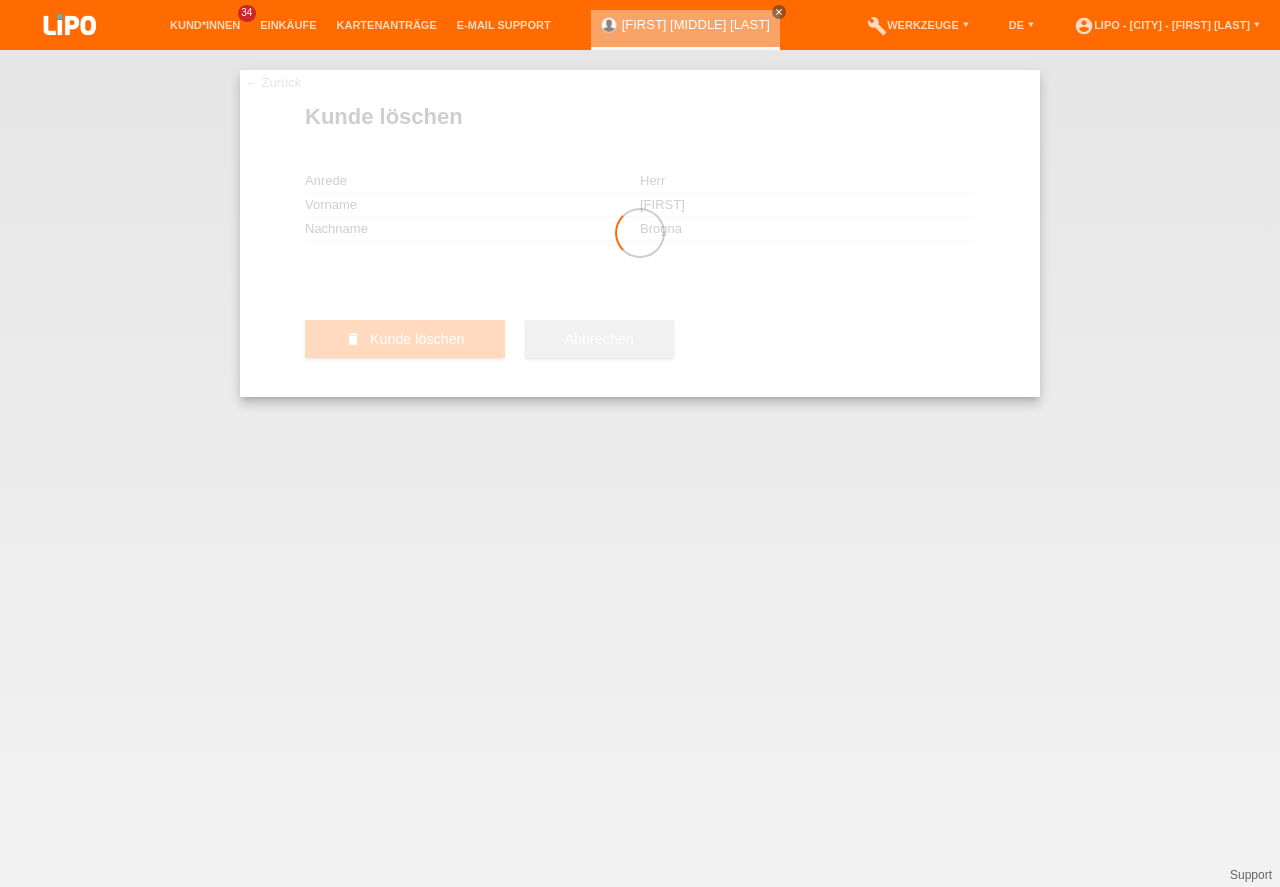 scroll, scrollTop: 0, scrollLeft: 0, axis: both 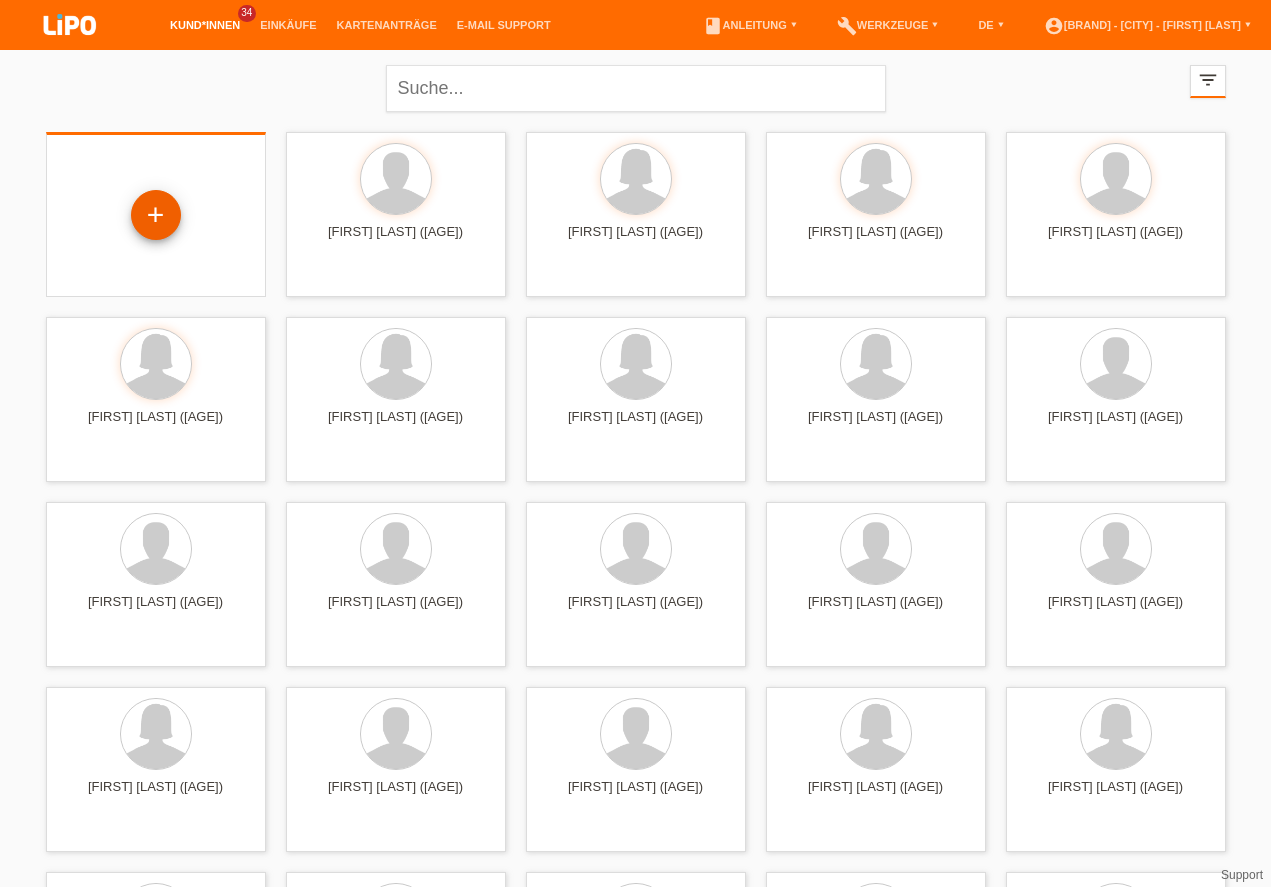 click on "+" at bounding box center [156, 215] 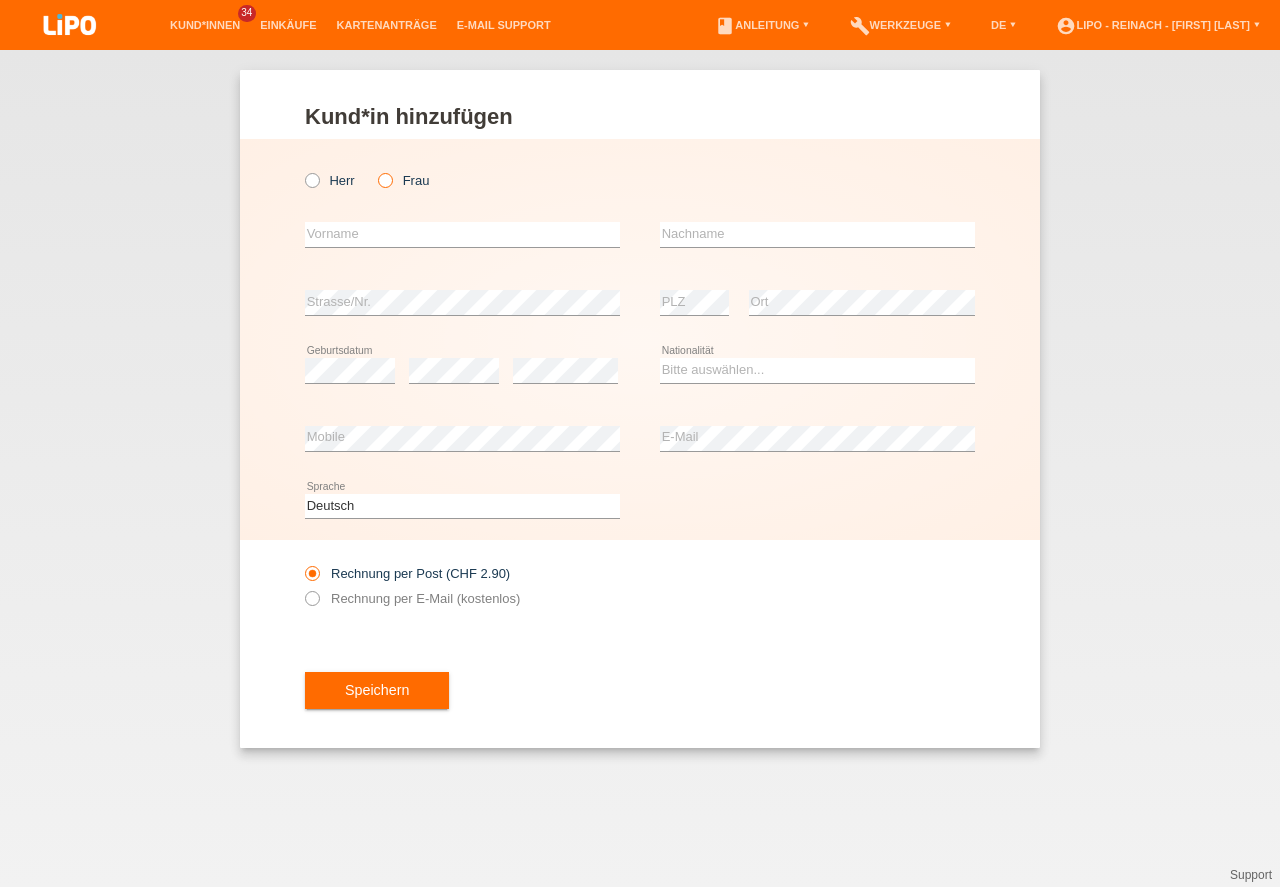 scroll, scrollTop: 0, scrollLeft: 0, axis: both 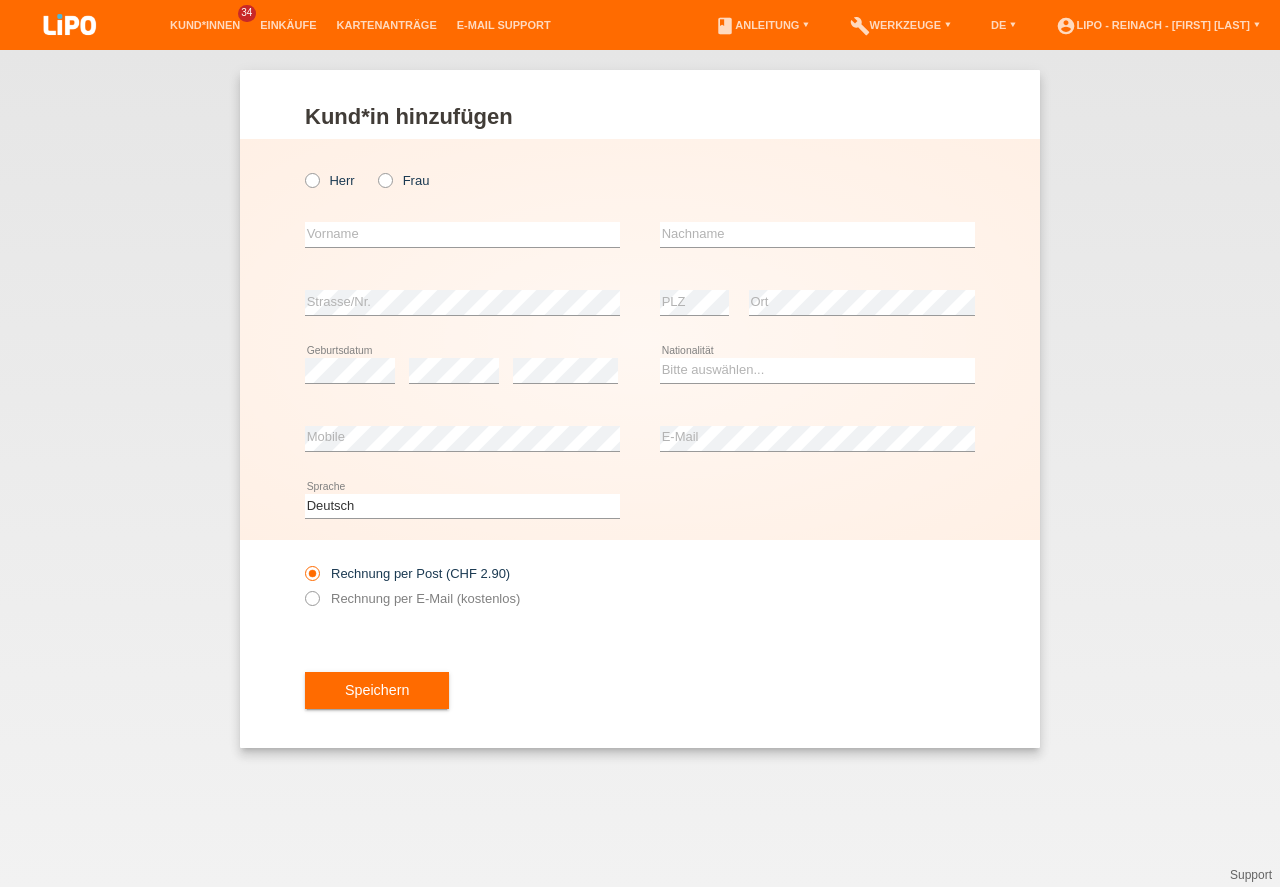 drag, startPoint x: 380, startPoint y: 179, endPoint x: 395, endPoint y: 190, distance: 18.601076 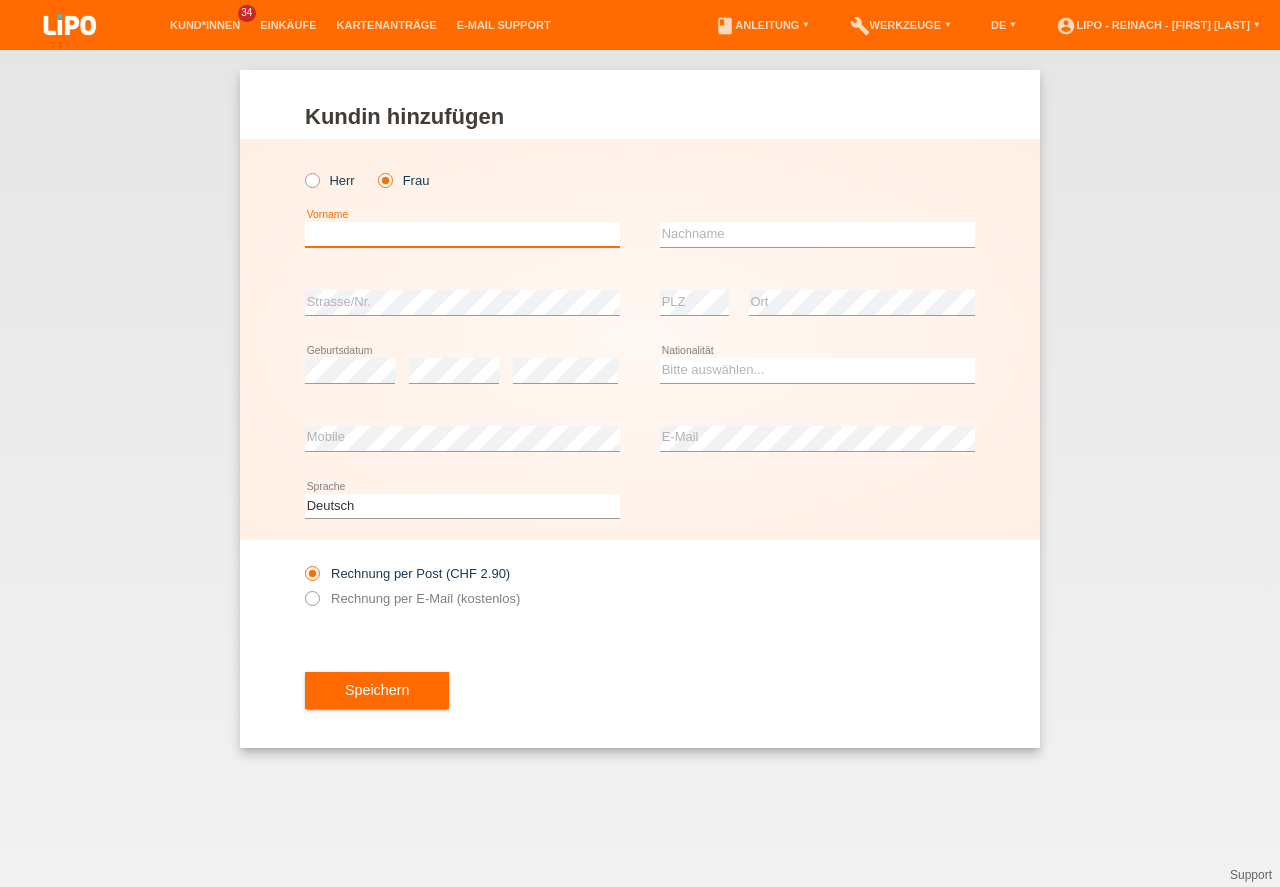 click at bounding box center [462, 234] 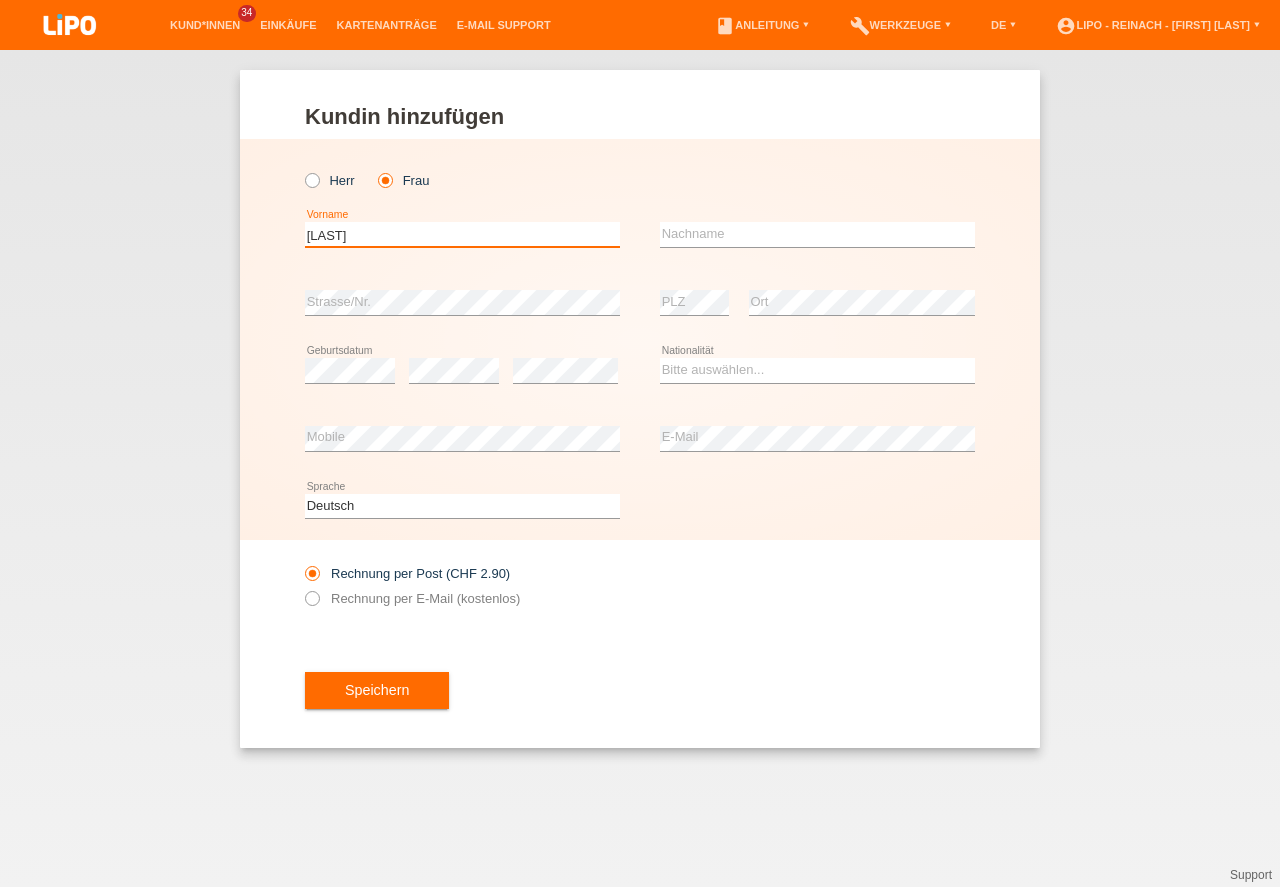 type on "Brogna-Schärz" 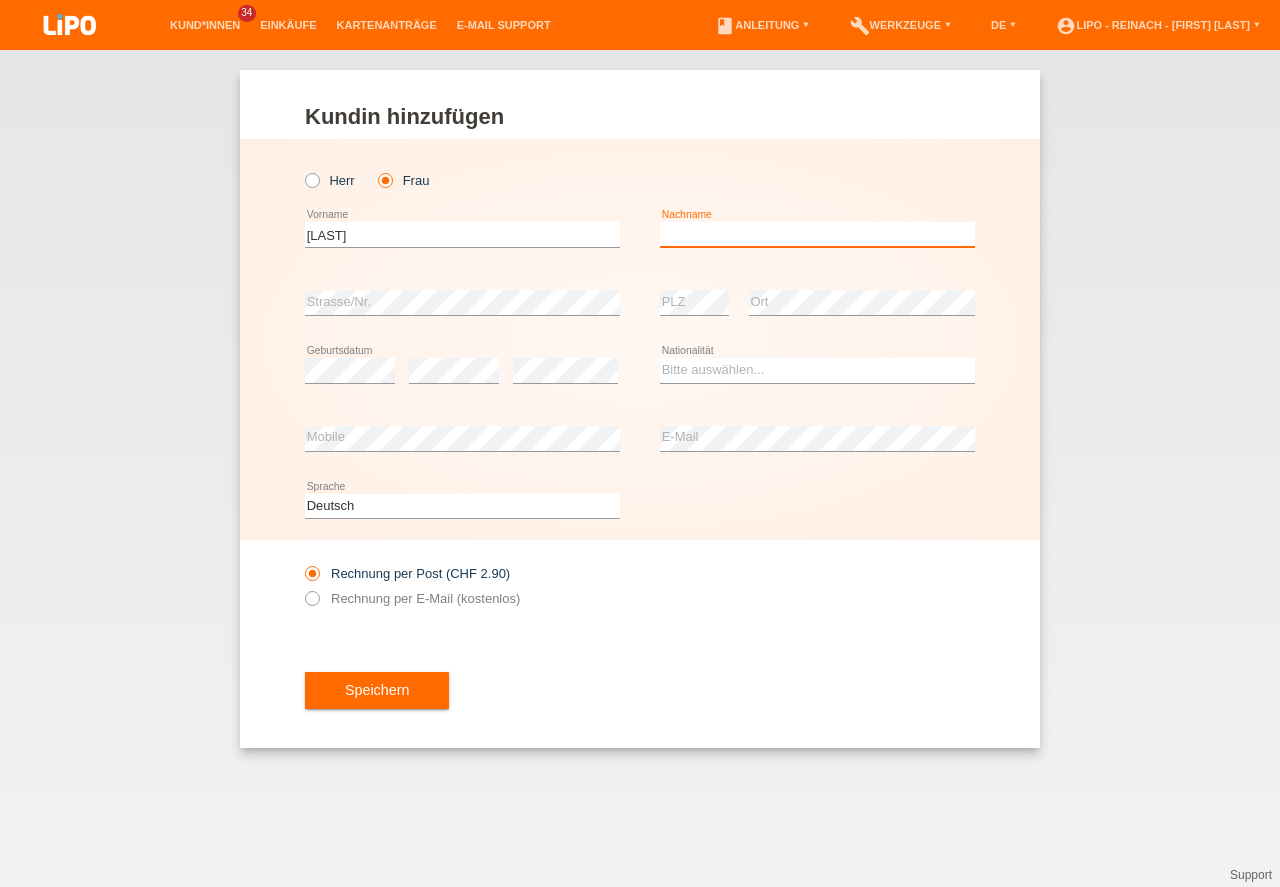 click at bounding box center (817, 234) 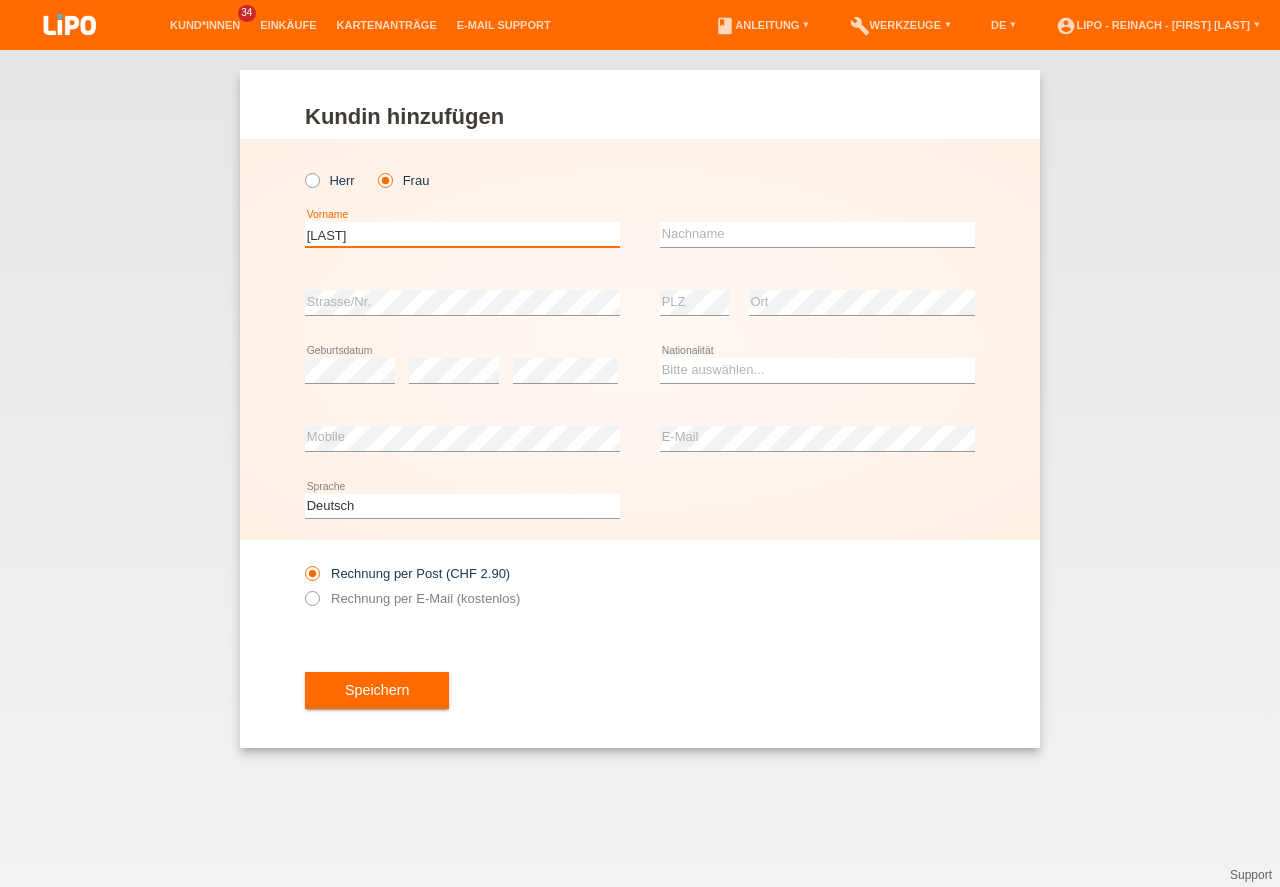drag, startPoint x: 452, startPoint y: 240, endPoint x: 152, endPoint y: 223, distance: 300.4813 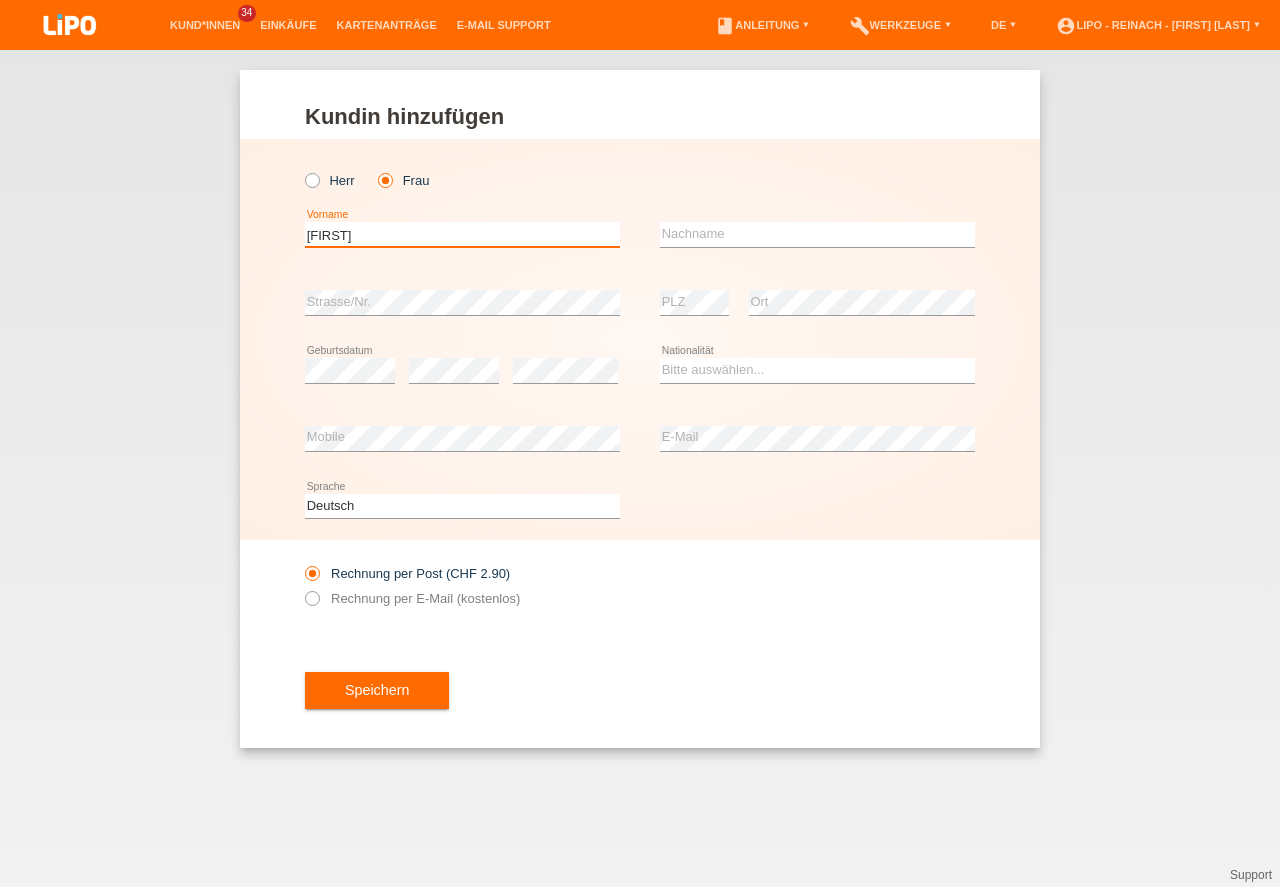 type on "Christine" 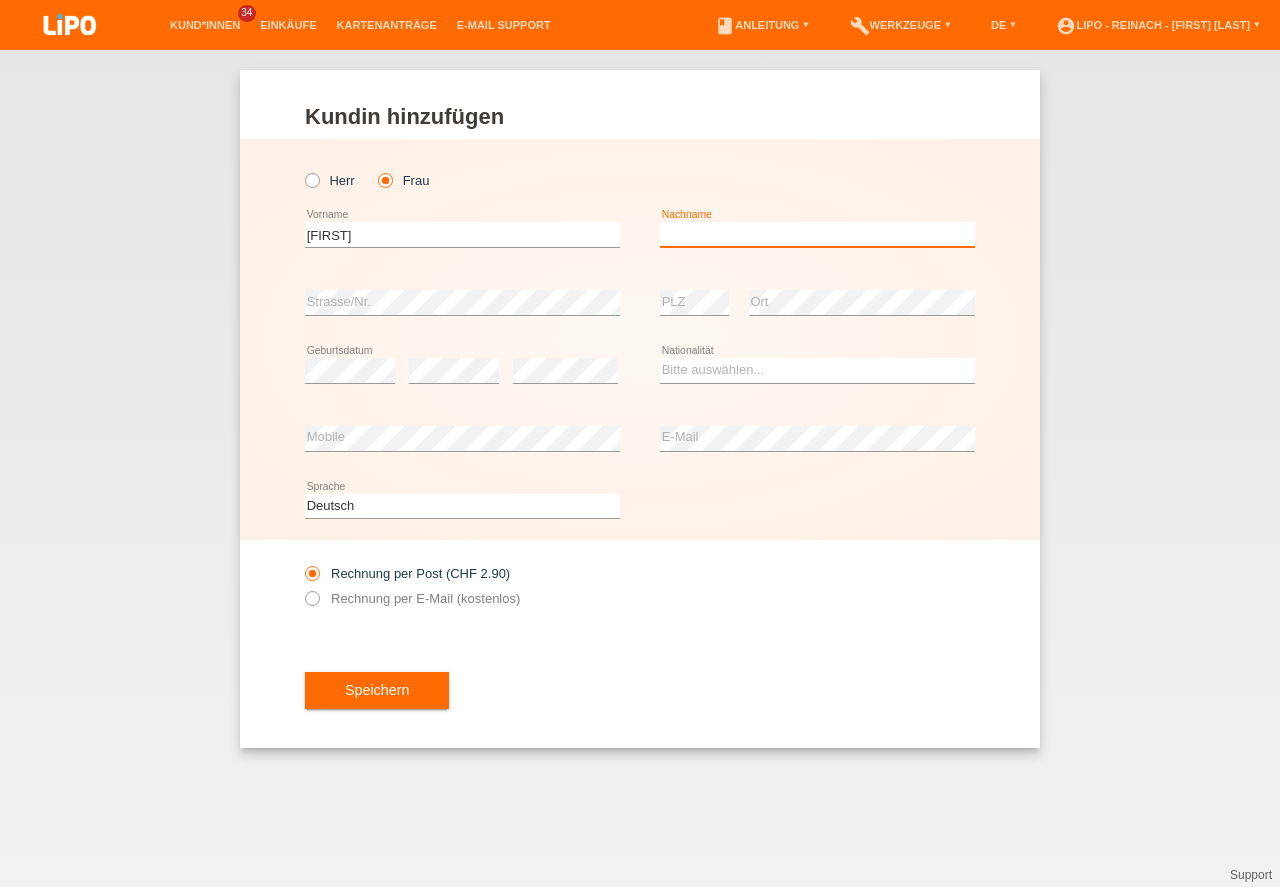 click at bounding box center [817, 234] 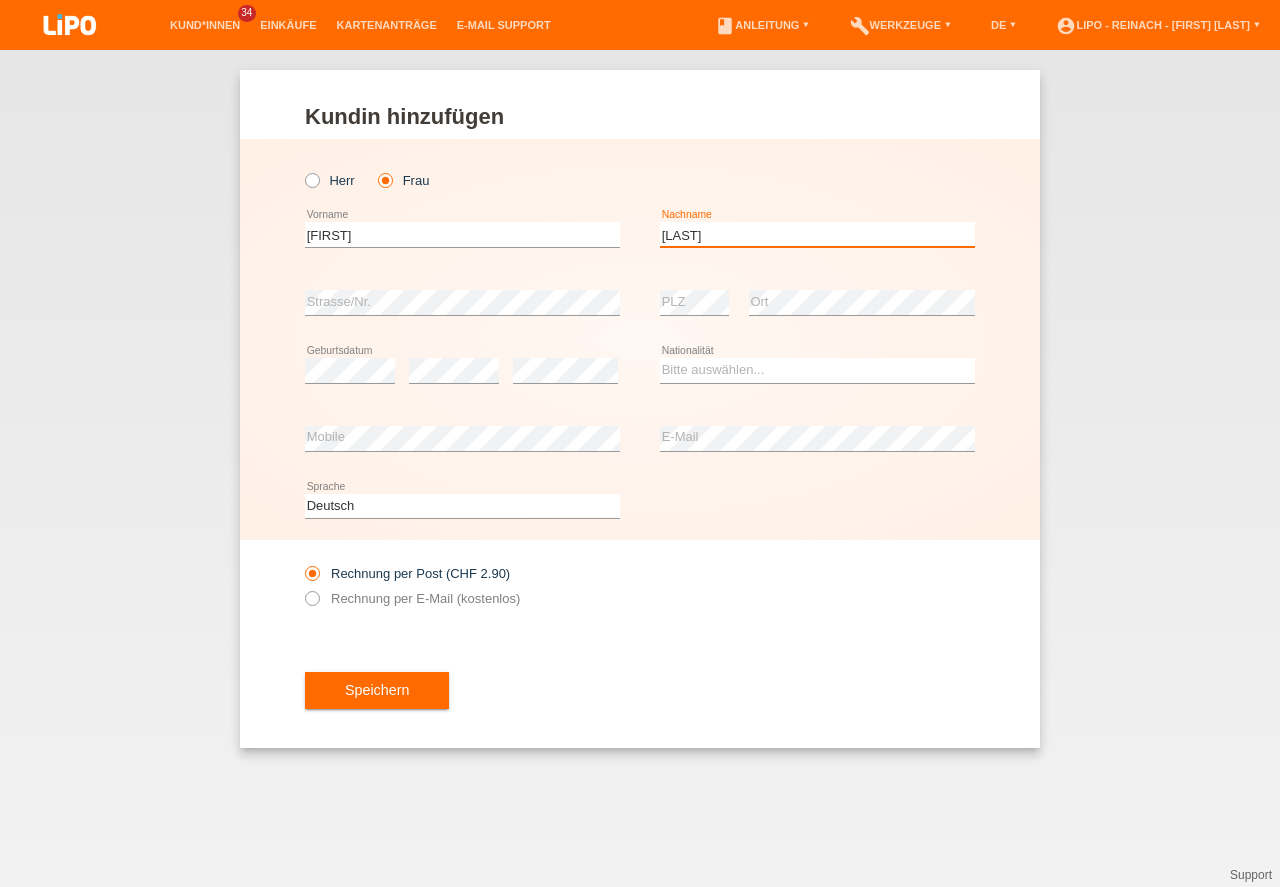 type on "Brogna-Schärz" 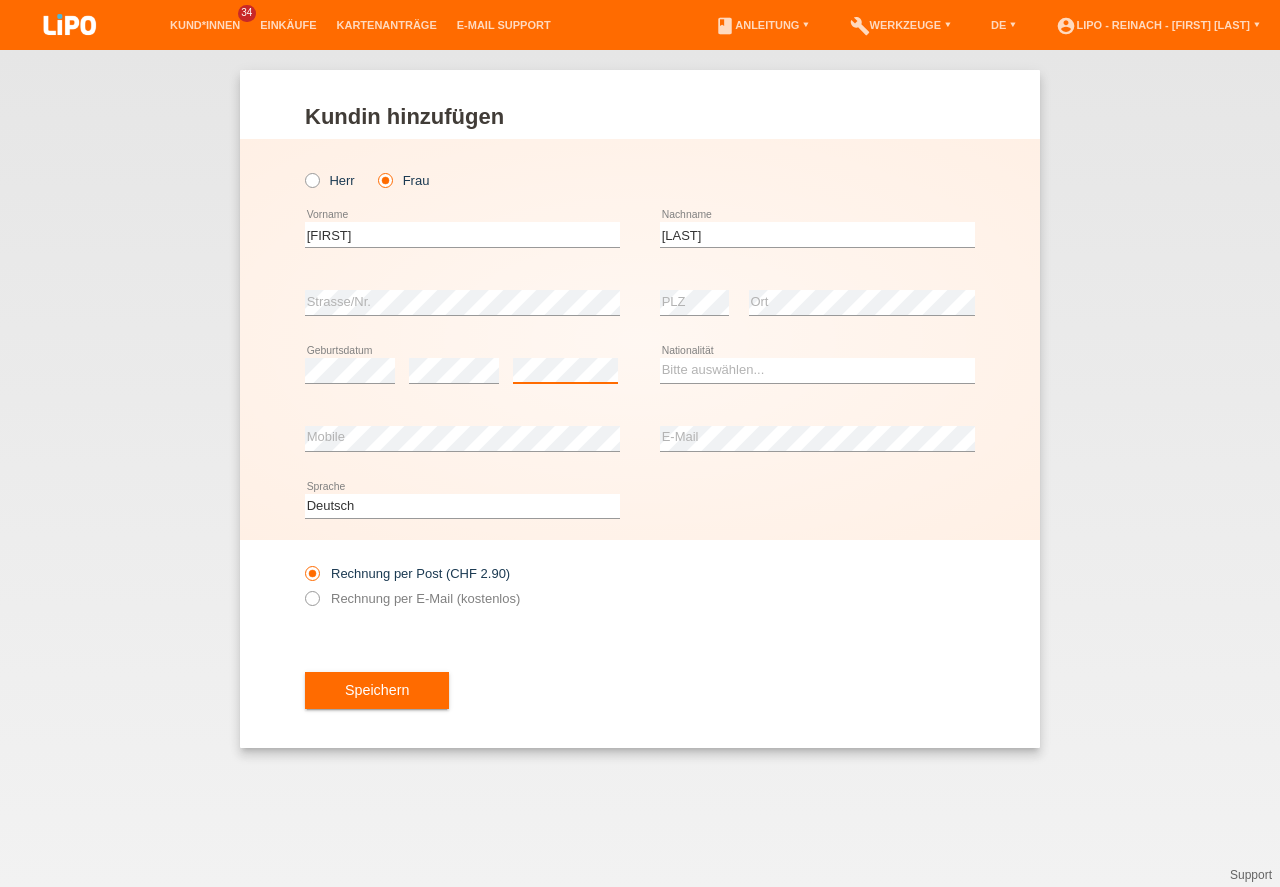 scroll, scrollTop: 0, scrollLeft: 0, axis: both 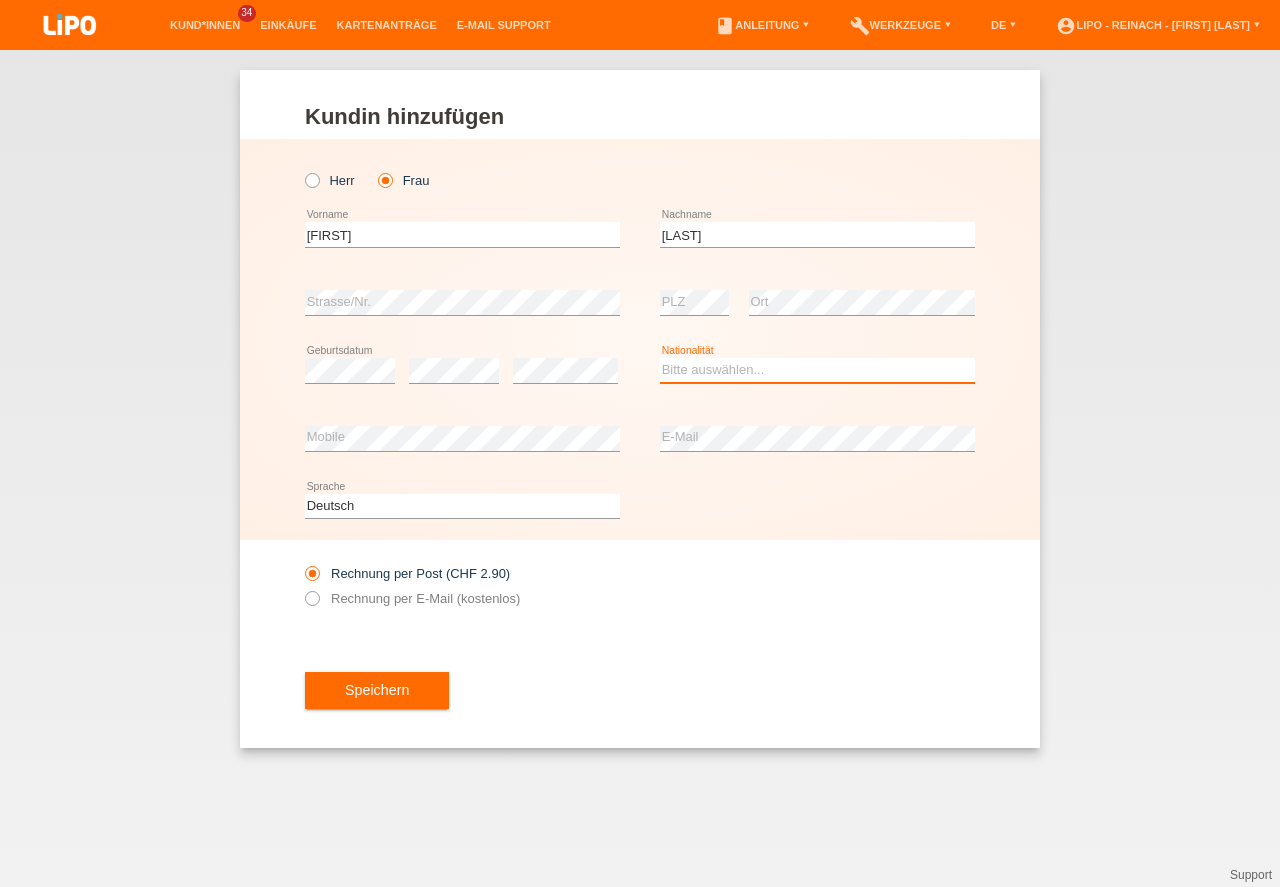 click on "Bitte auswählen...
Schweiz
Deutschland
Liechtenstein
Österreich
------------
Afghanistan
Ägypten
Åland
Albanien
Algerien" at bounding box center [817, 370] 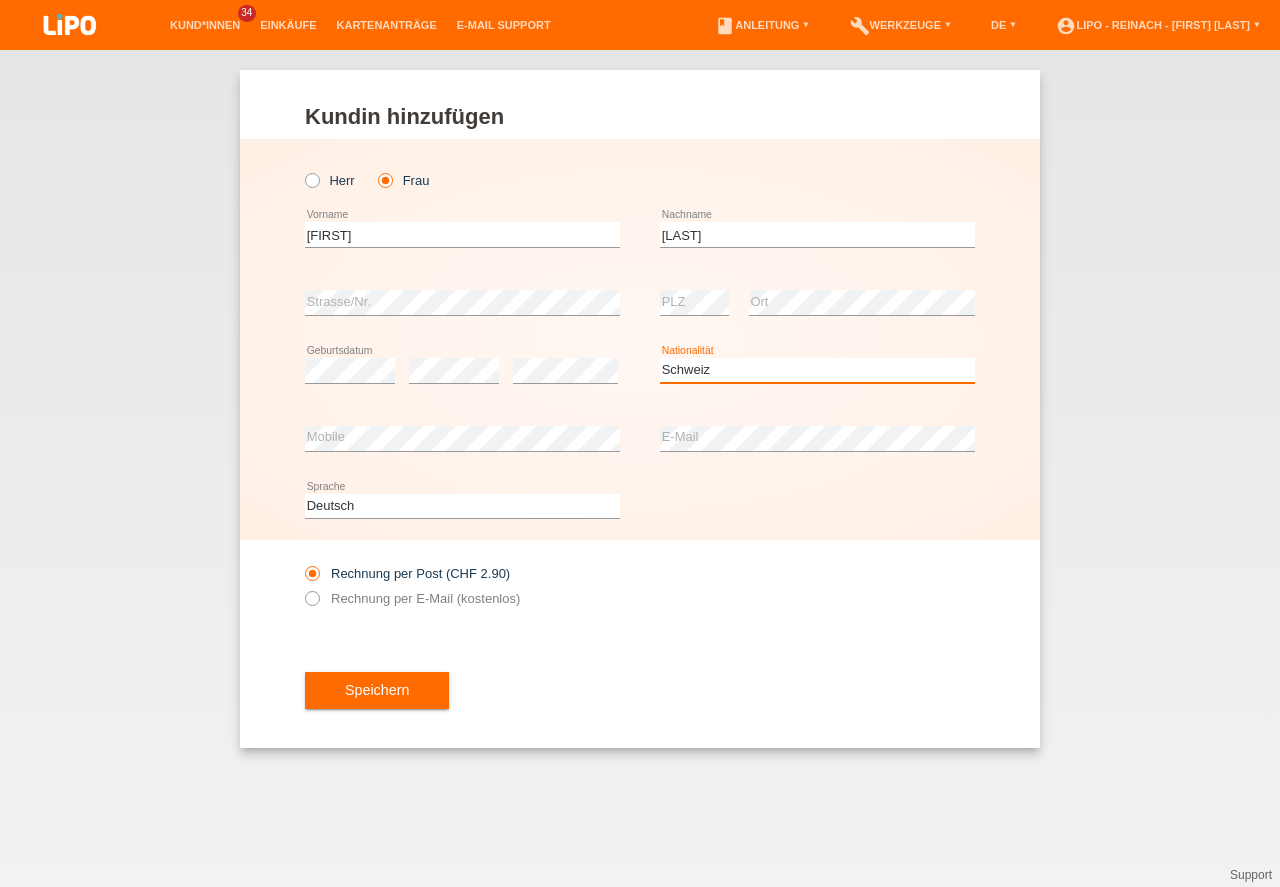 click on "Schweiz" at bounding box center (0, 0) 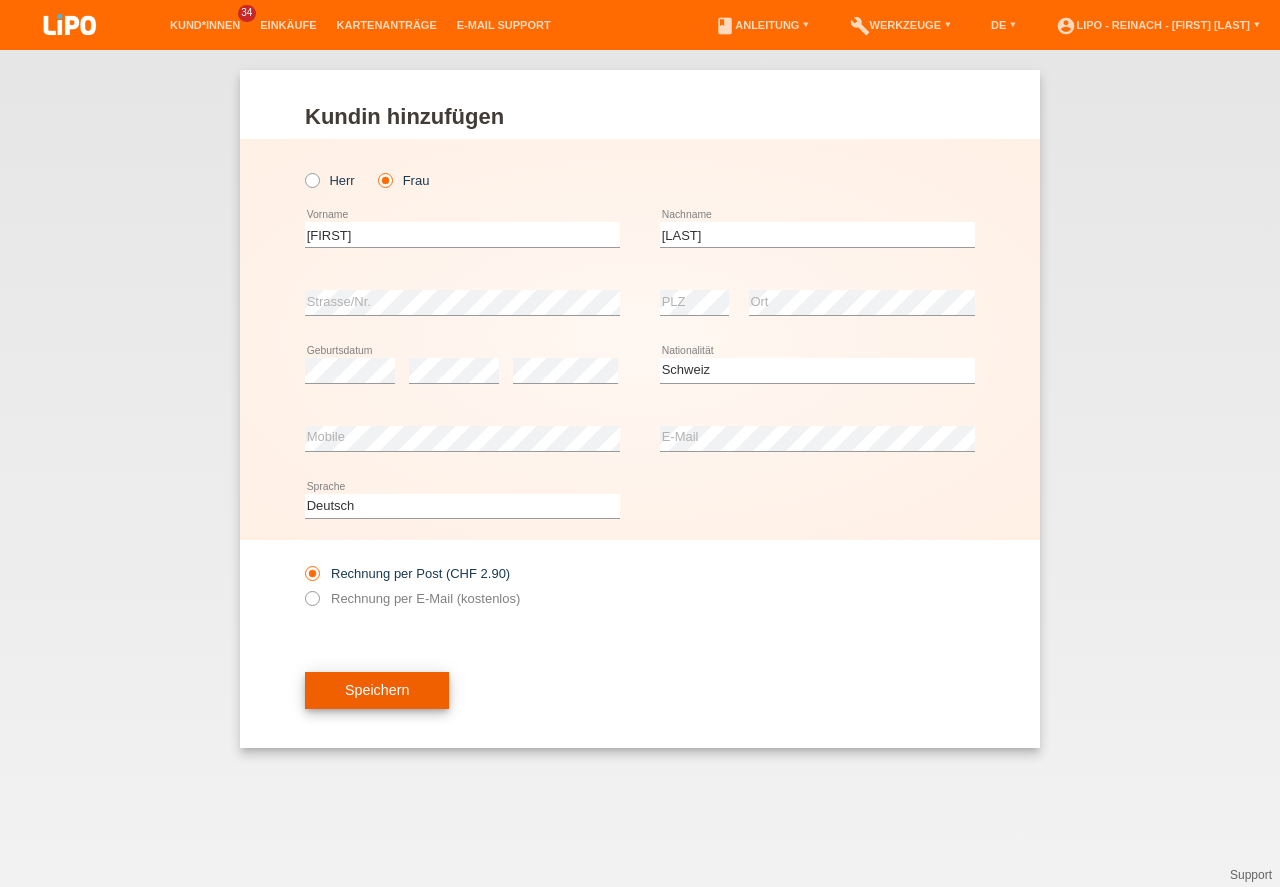 click on "Speichern" at bounding box center [377, 691] 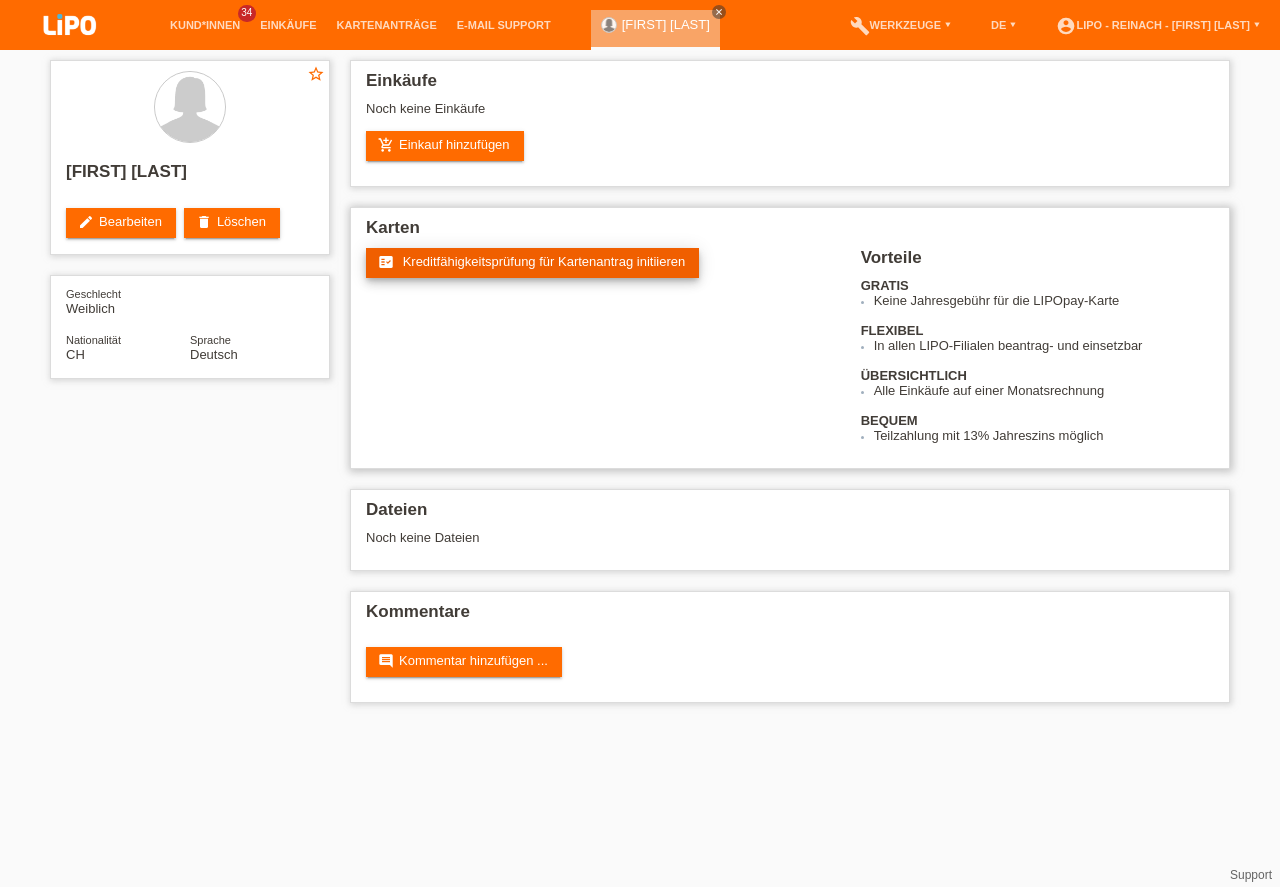 scroll, scrollTop: 0, scrollLeft: 0, axis: both 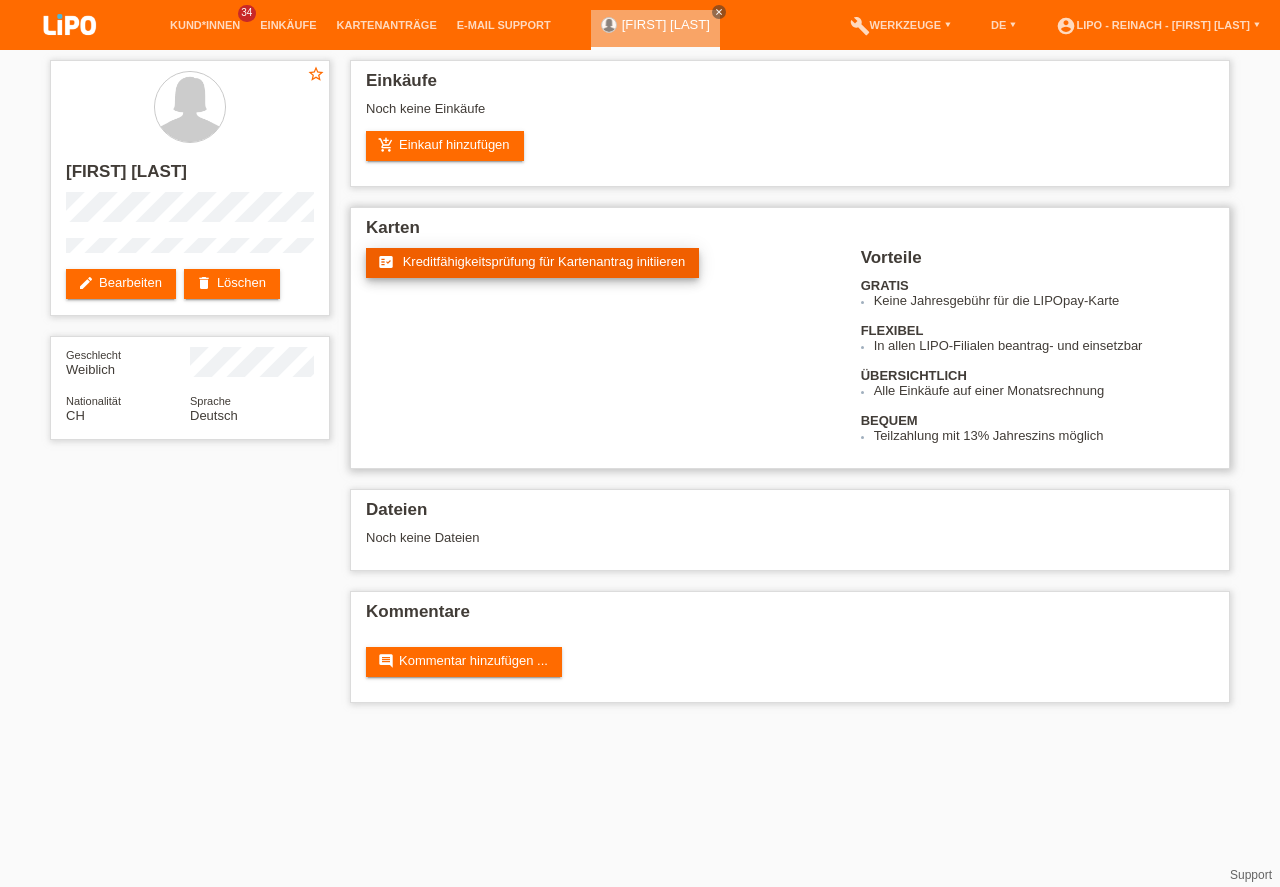 click on "Kreditfähigkeitsprüfung für Kartenantrag initiieren" at bounding box center [544, 261] 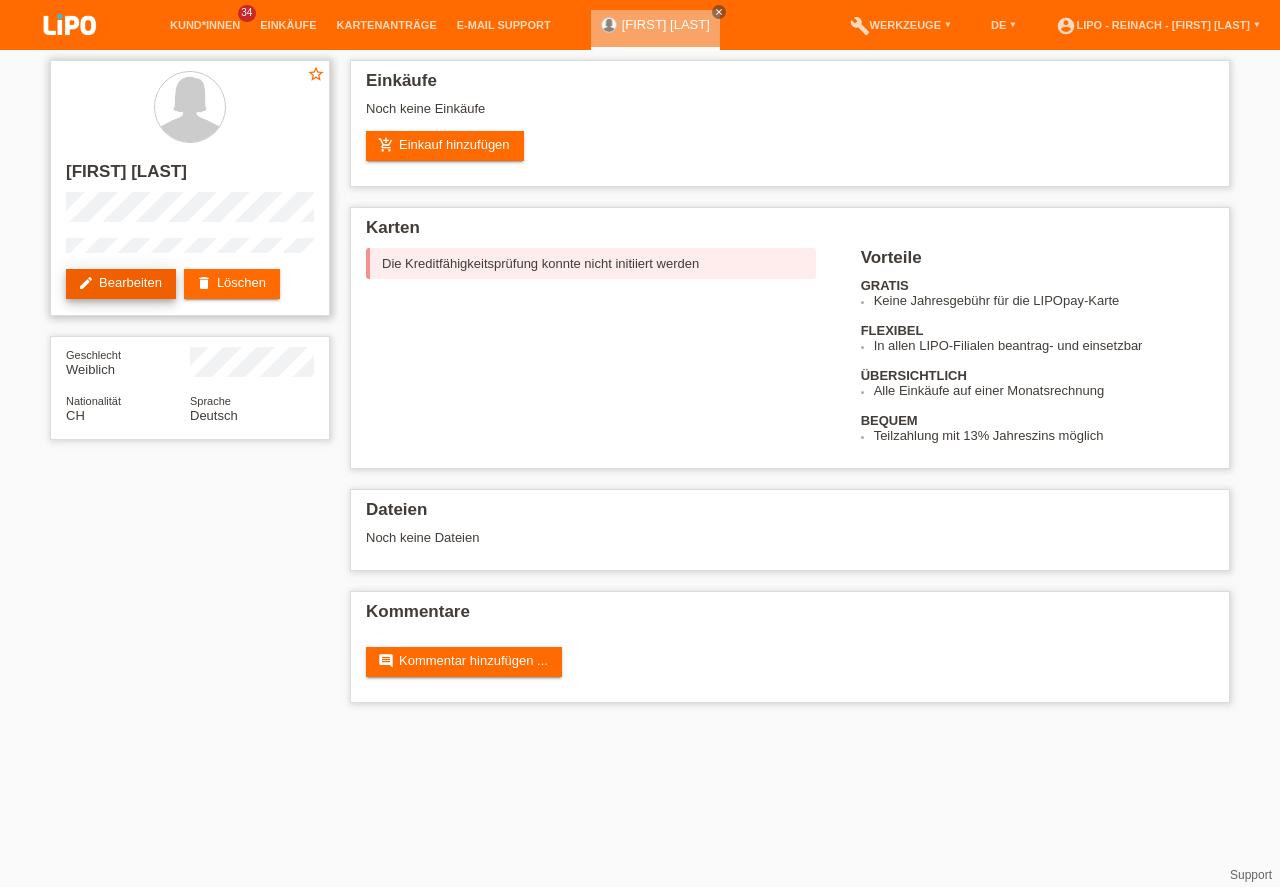 click on "edit  Bearbeiten" at bounding box center (121, 284) 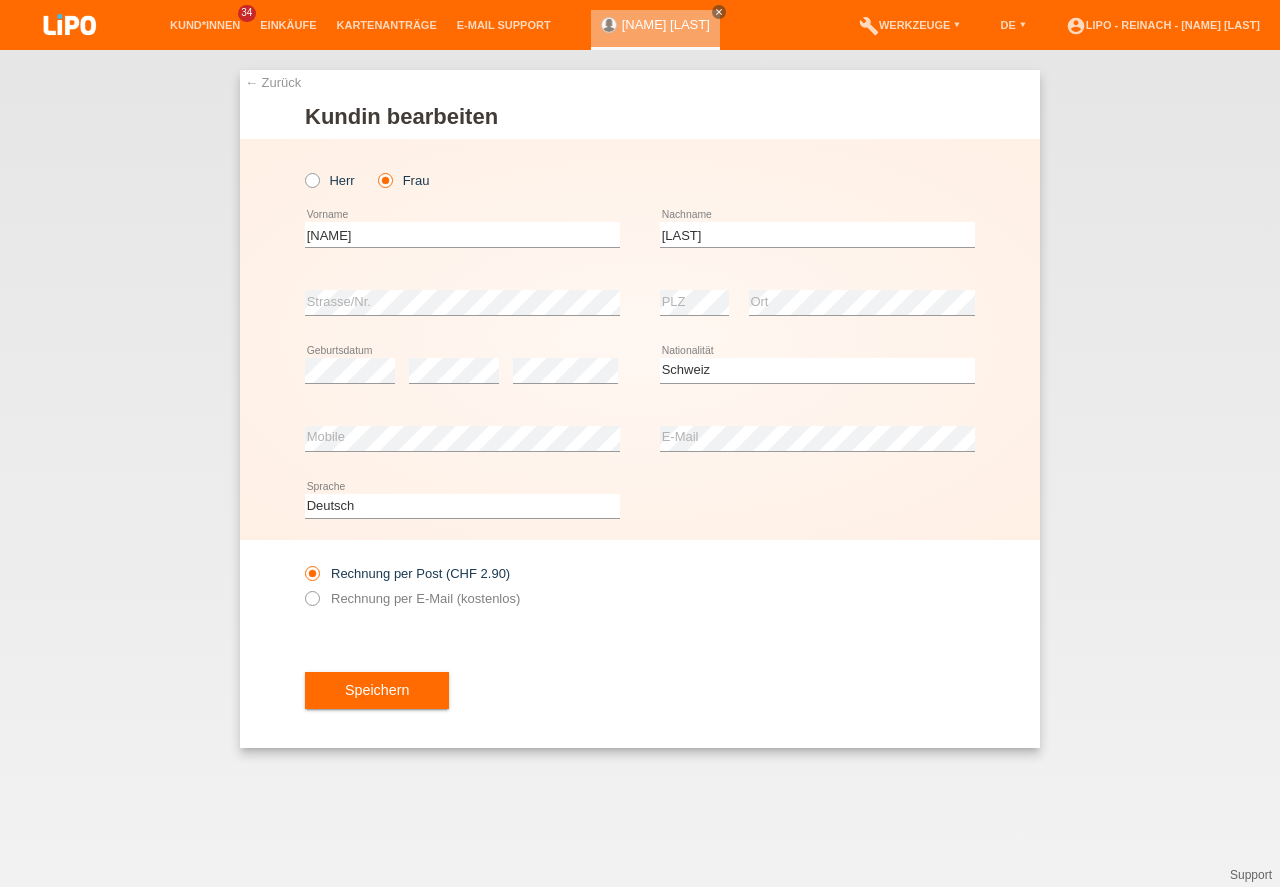 select on "CH" 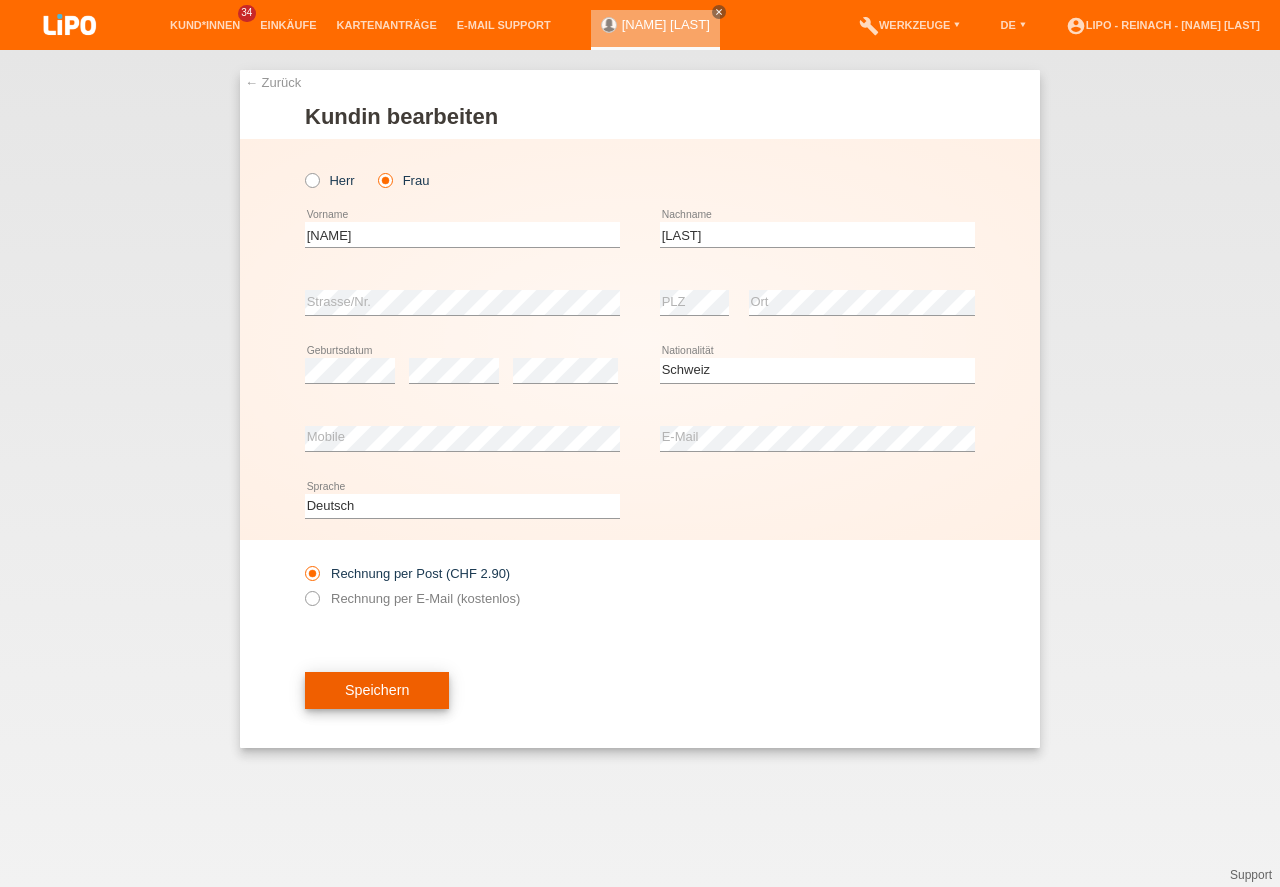 click on "Speichern" at bounding box center (377, 691) 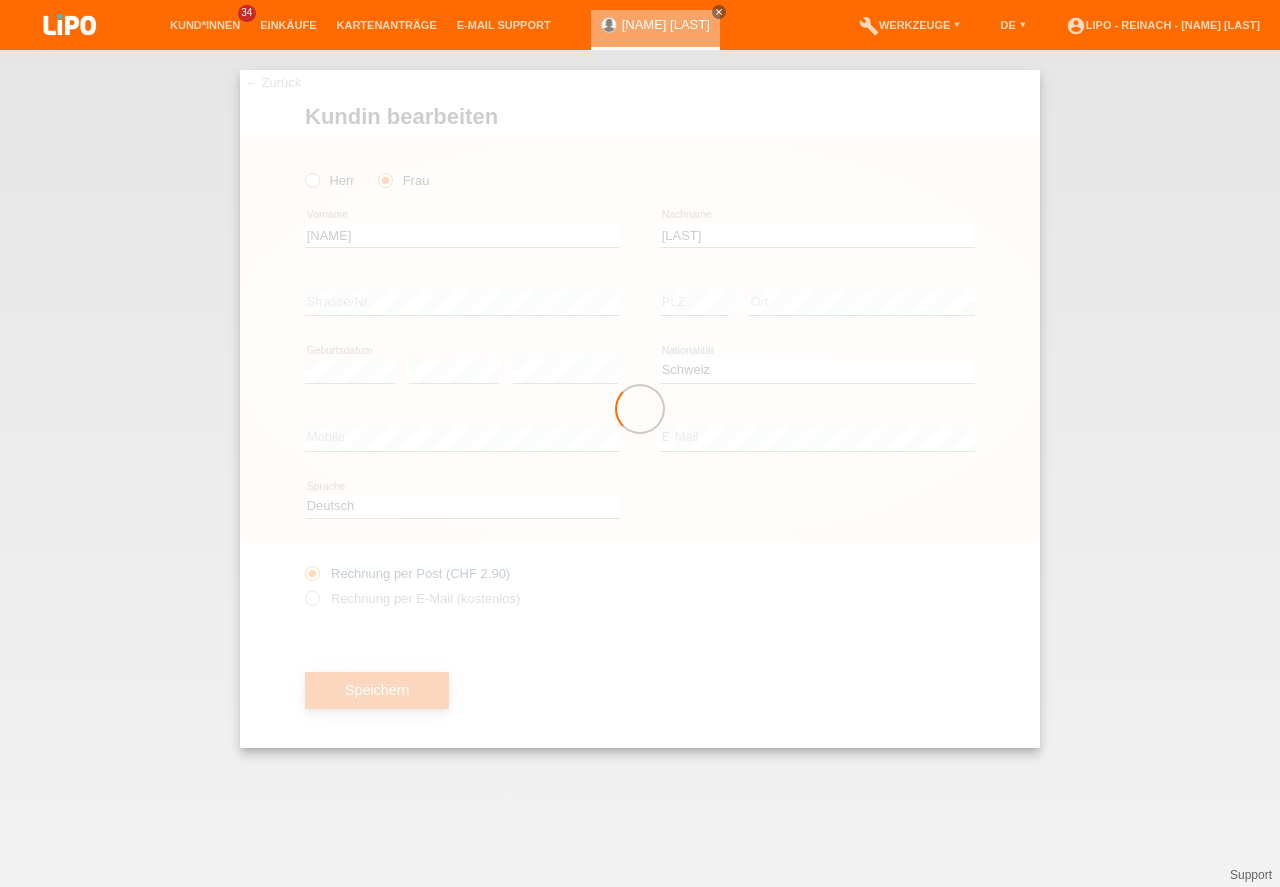 scroll, scrollTop: 0, scrollLeft: 0, axis: both 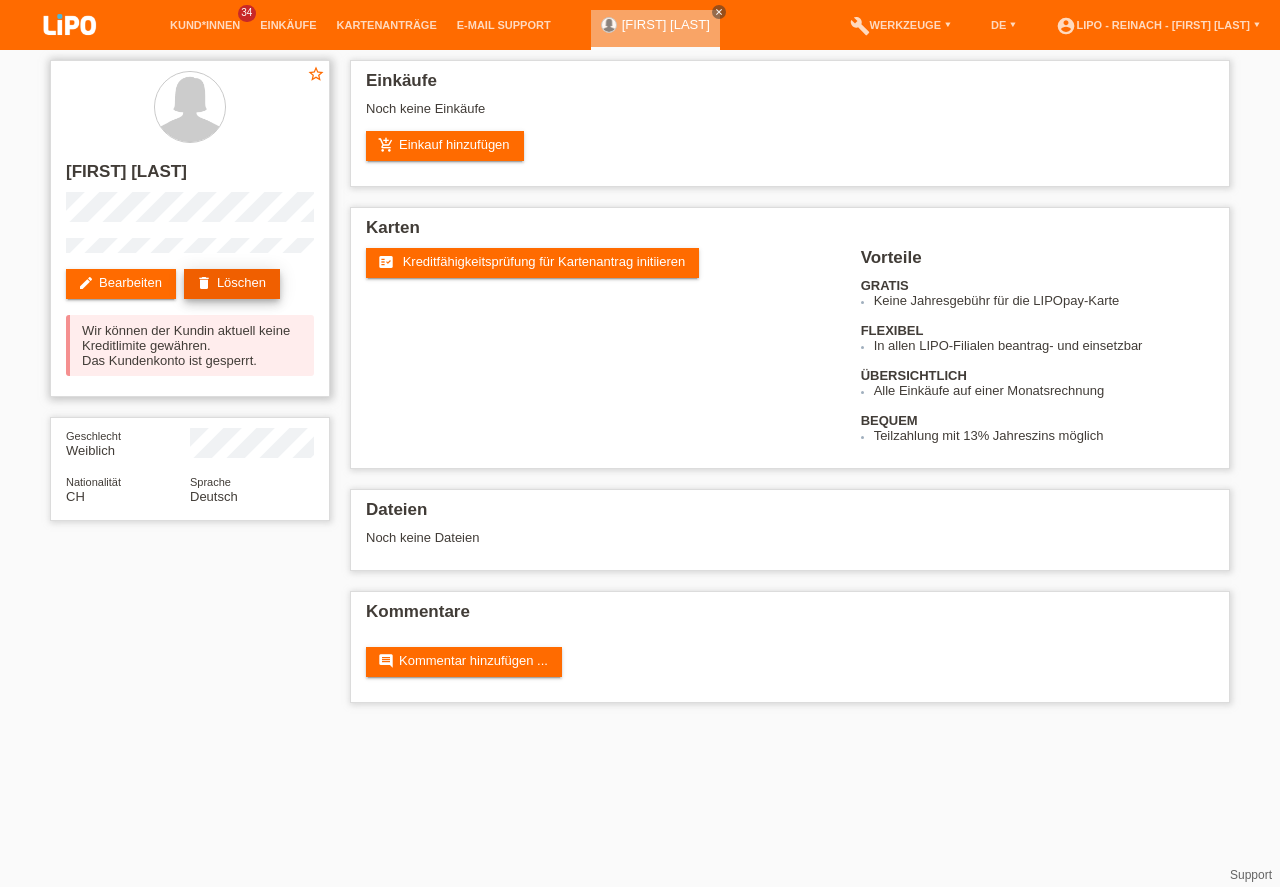 click on "delete  Löschen" at bounding box center (232, 284) 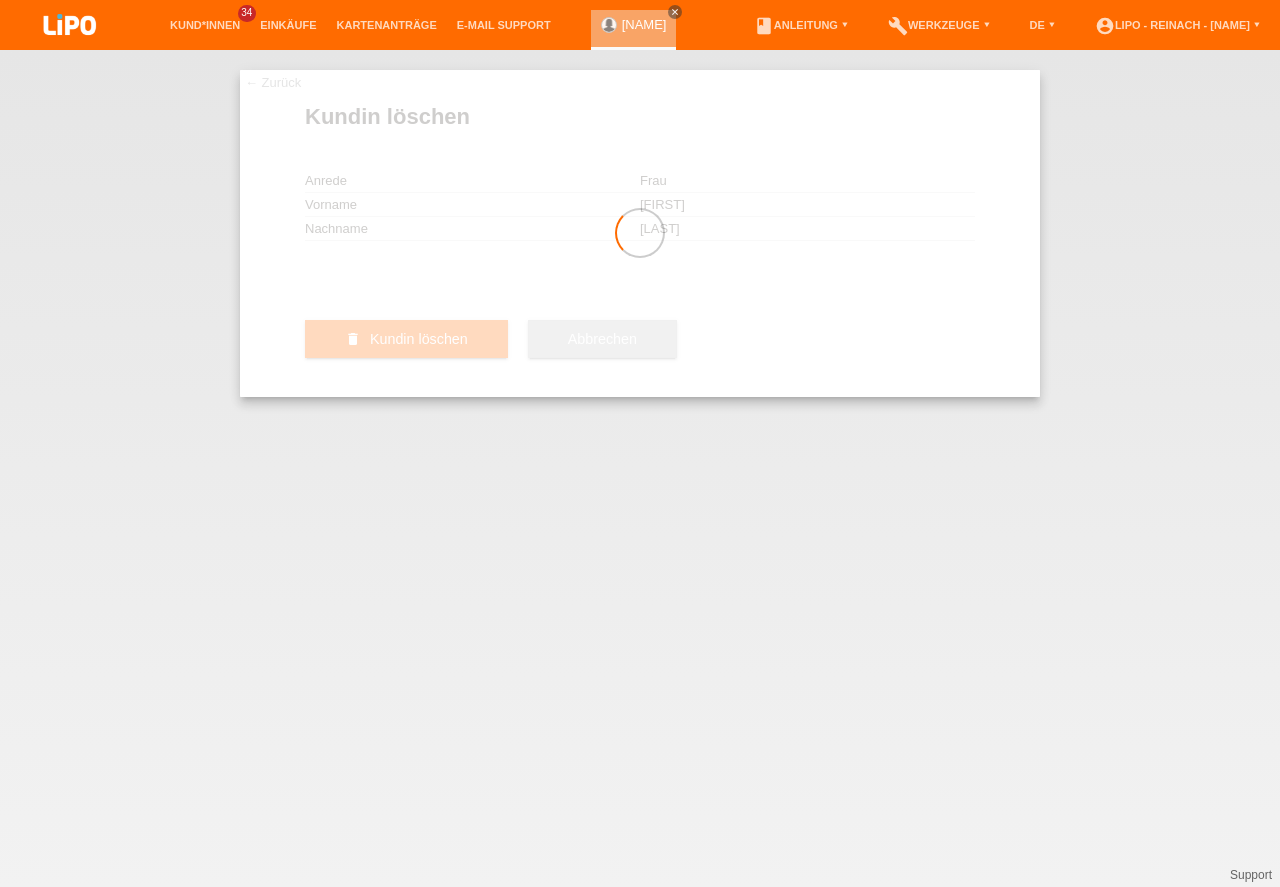scroll, scrollTop: 0, scrollLeft: 0, axis: both 